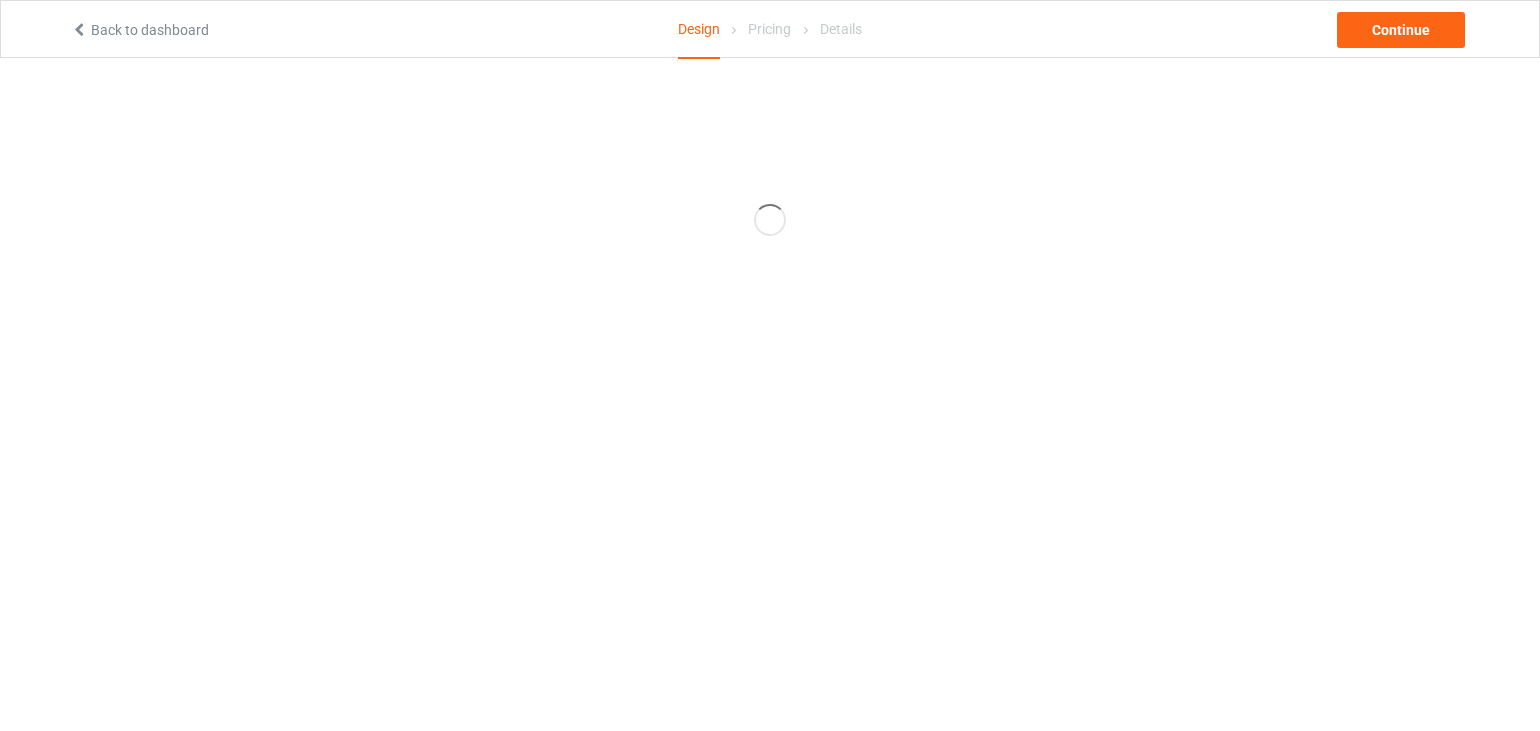 scroll, scrollTop: 0, scrollLeft: 0, axis: both 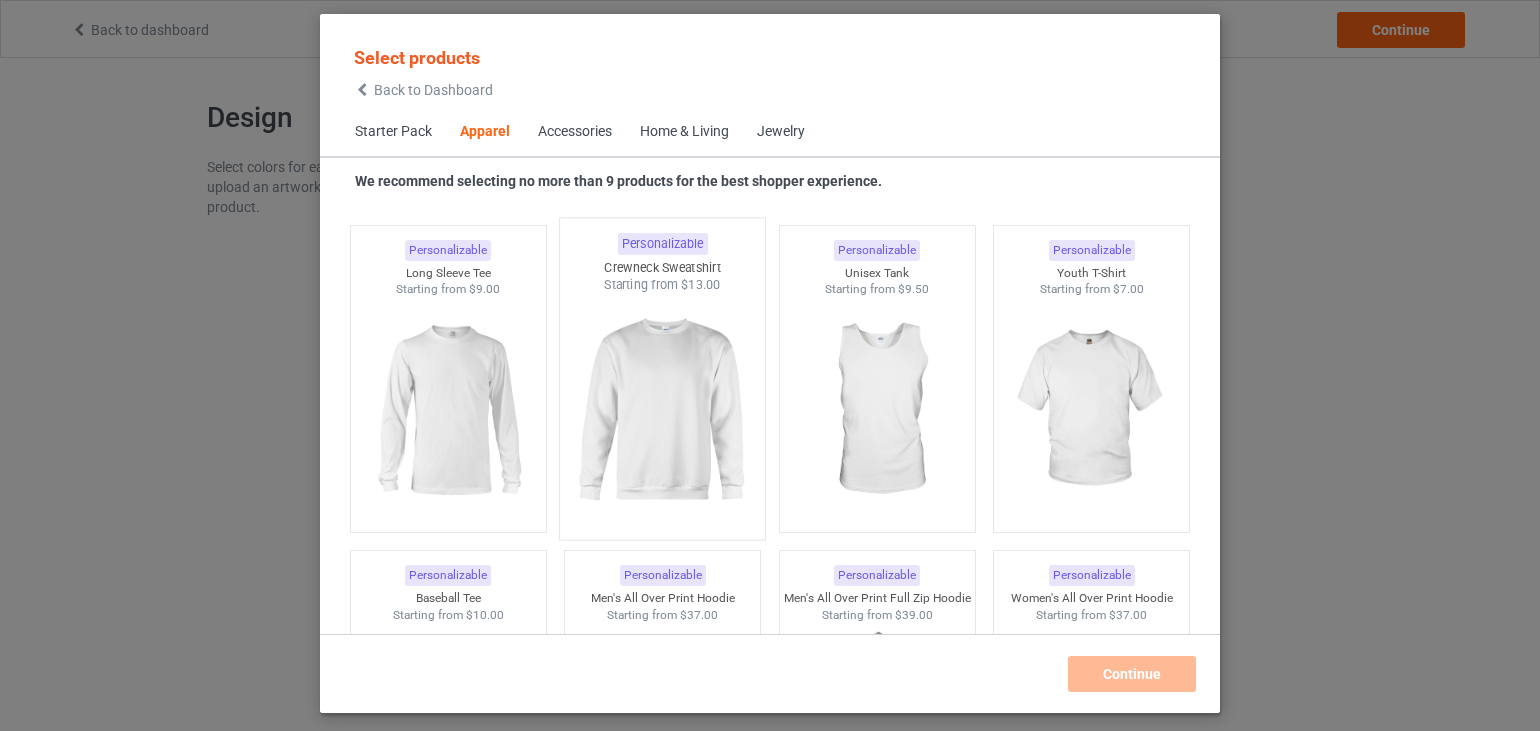 click at bounding box center [663, 411] 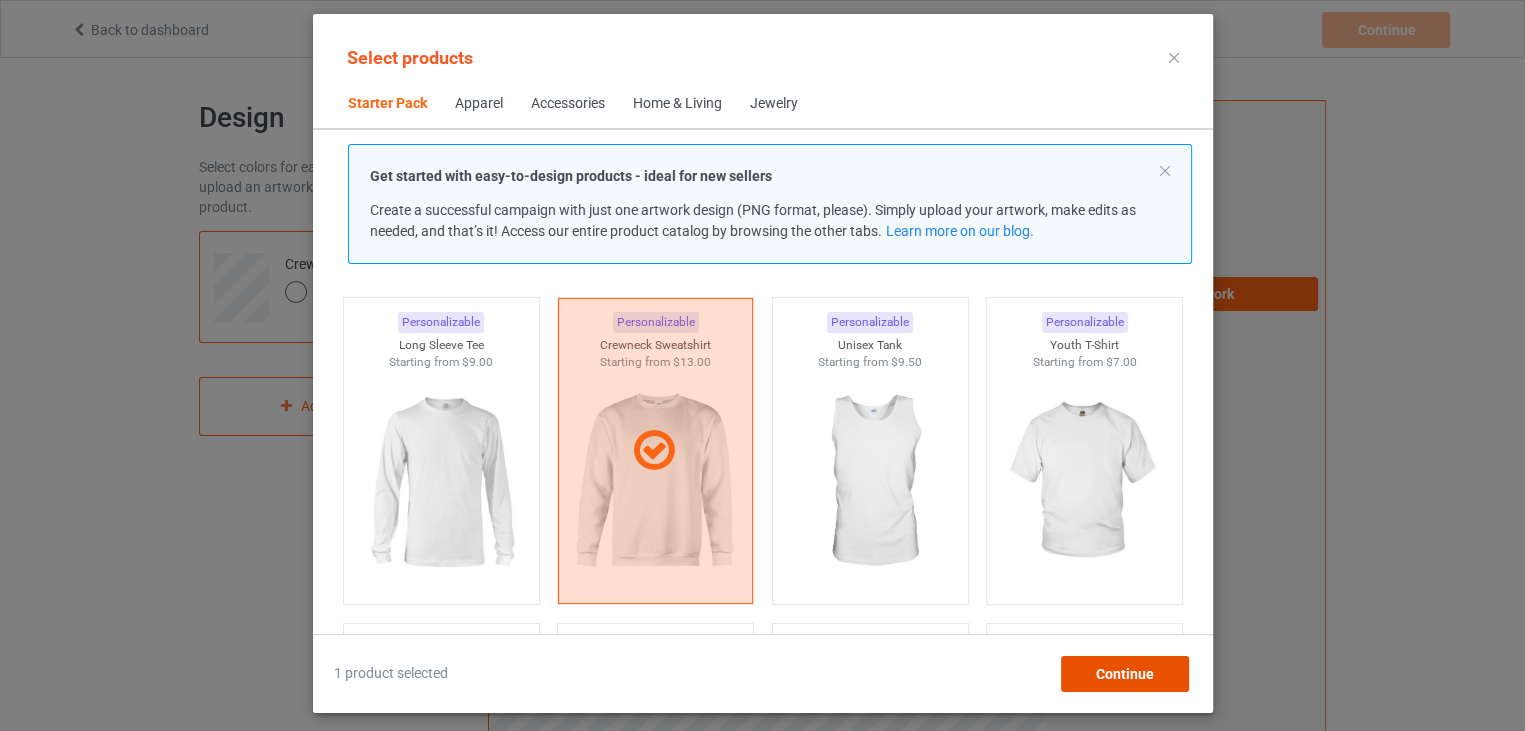 click on "Continue" at bounding box center (1124, 674) 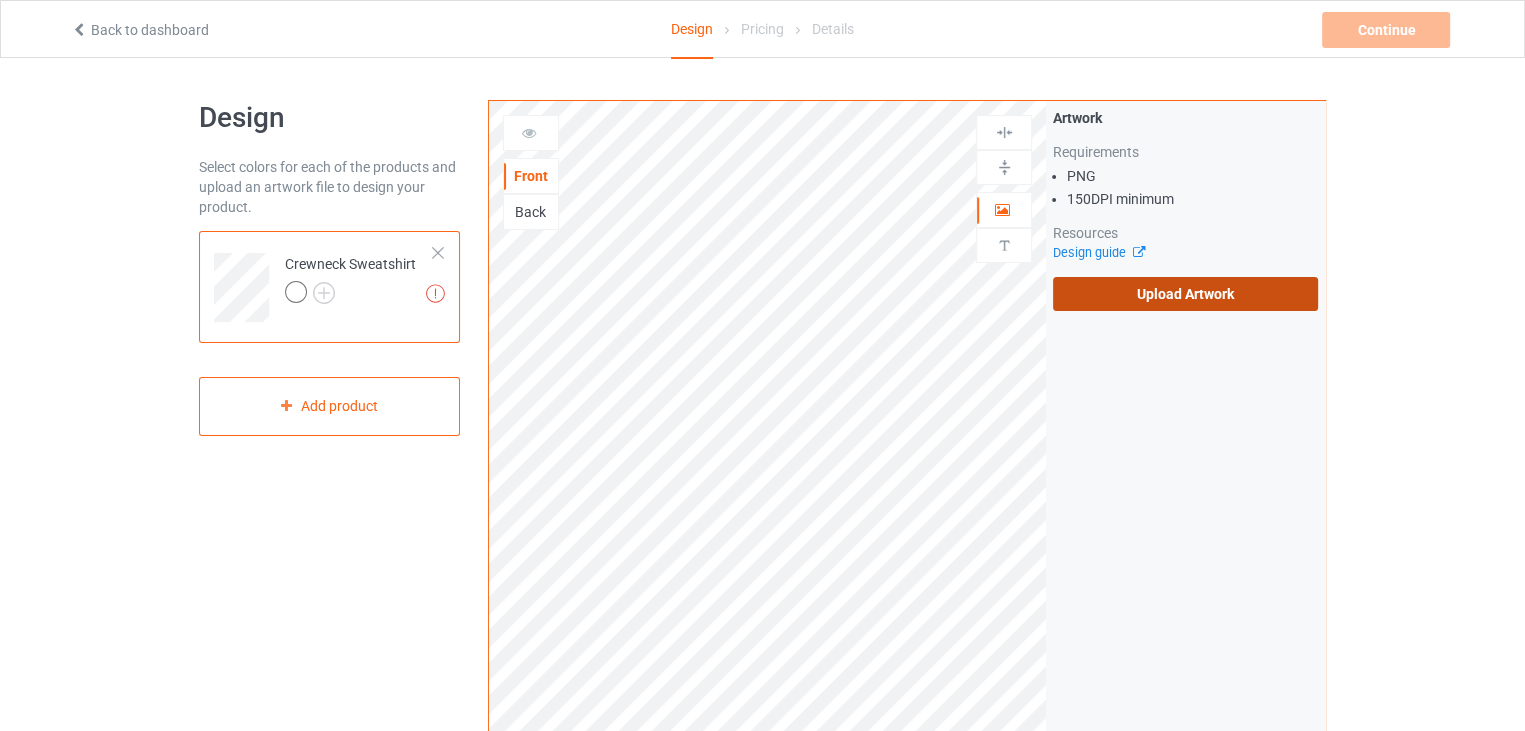 click on "Upload Artwork" at bounding box center (1185, 294) 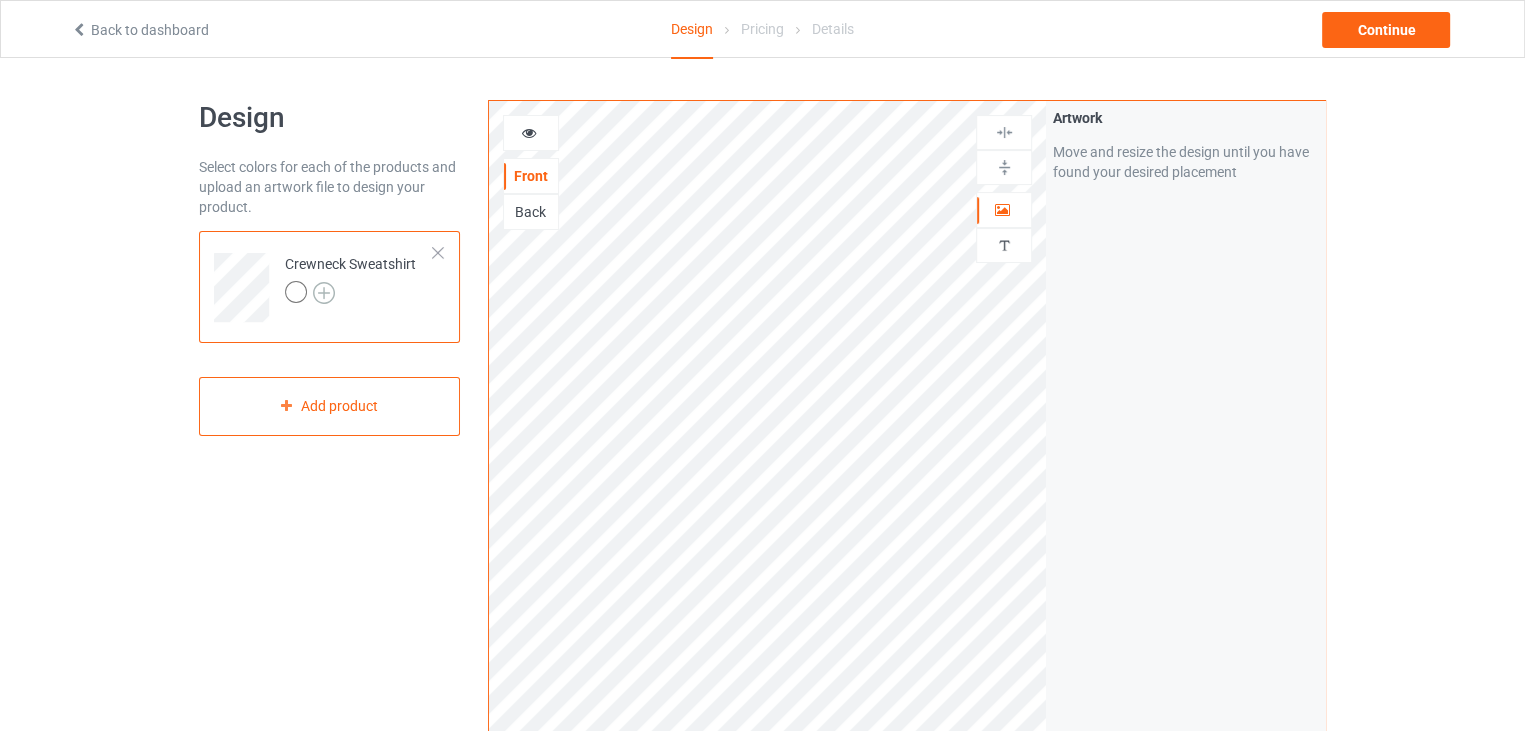 click at bounding box center (324, 293) 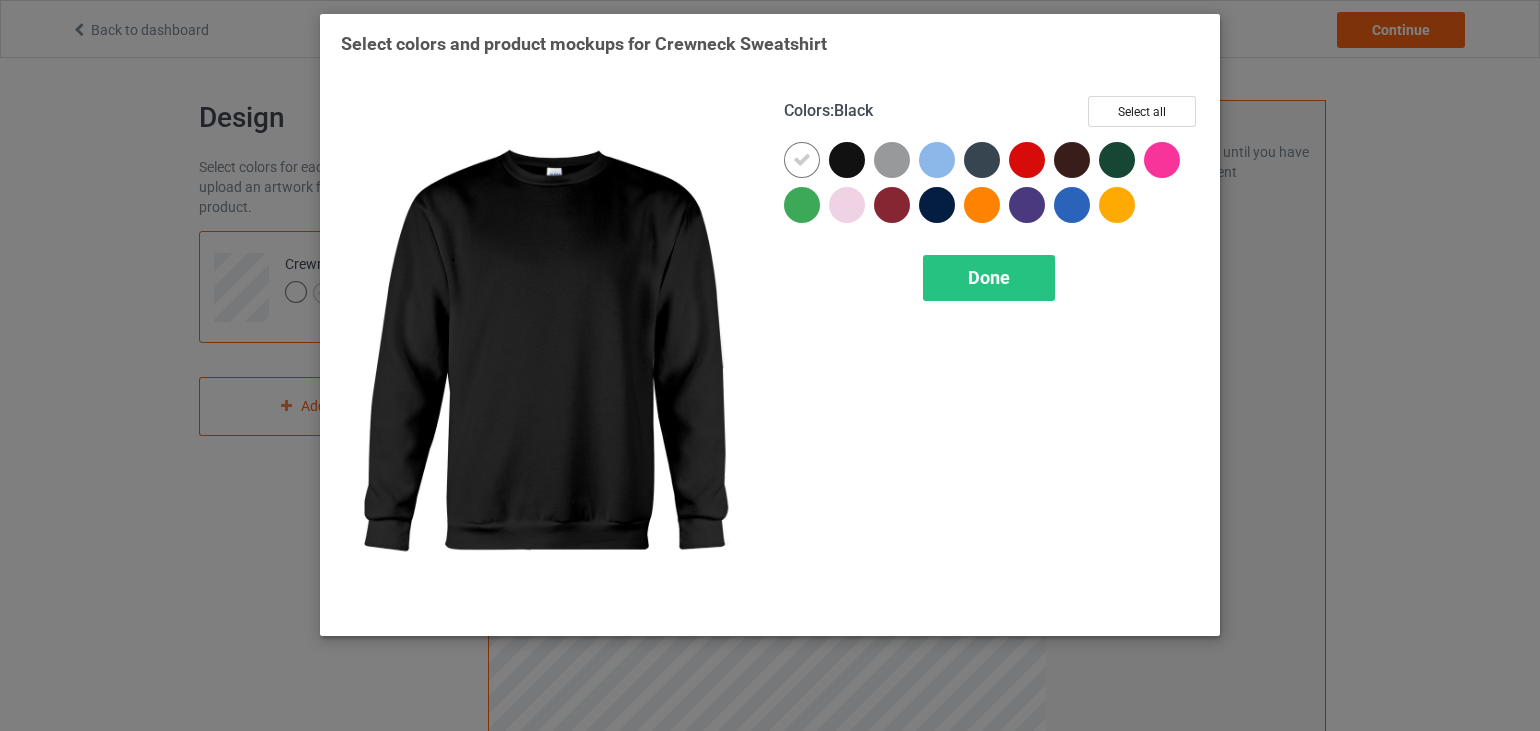 click at bounding box center [847, 160] 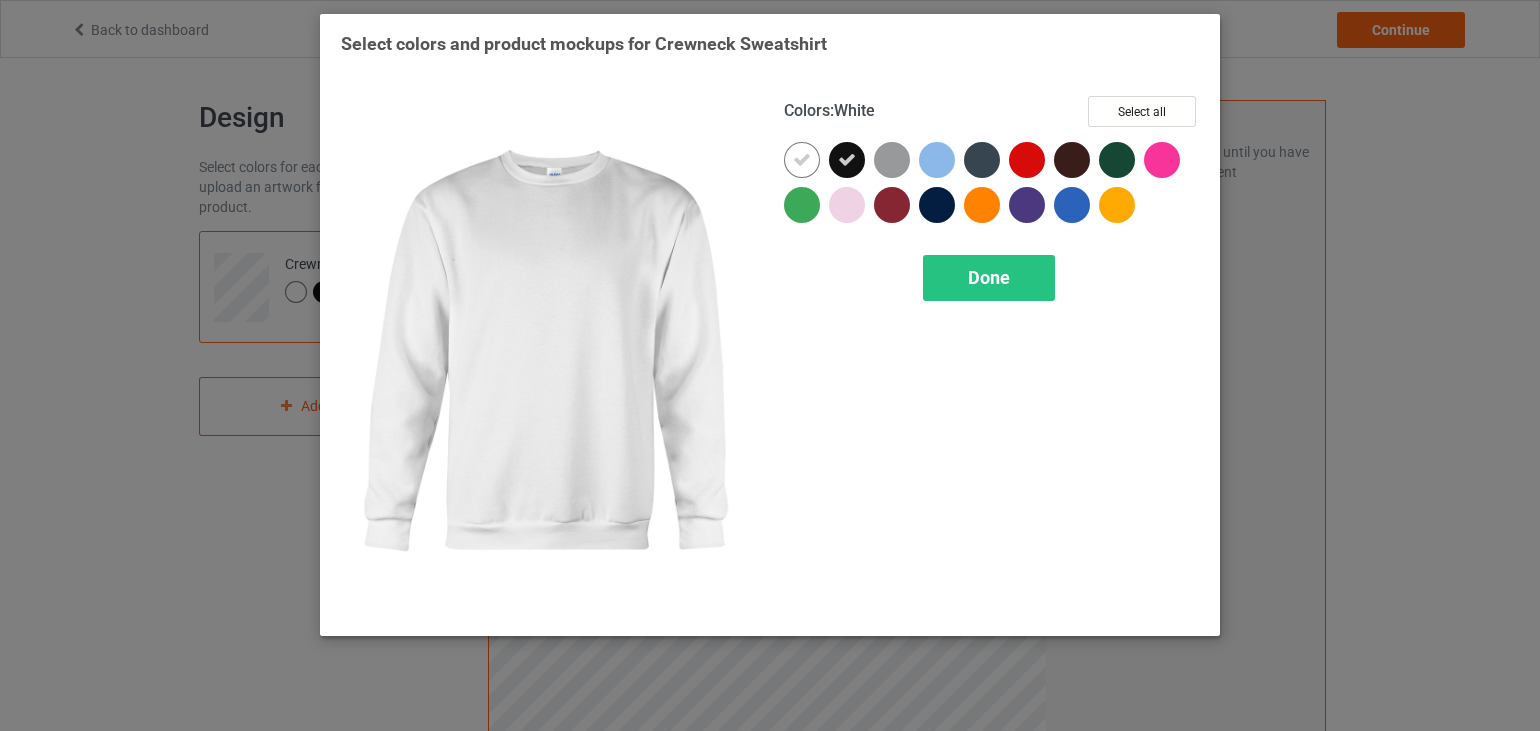click at bounding box center (802, 160) 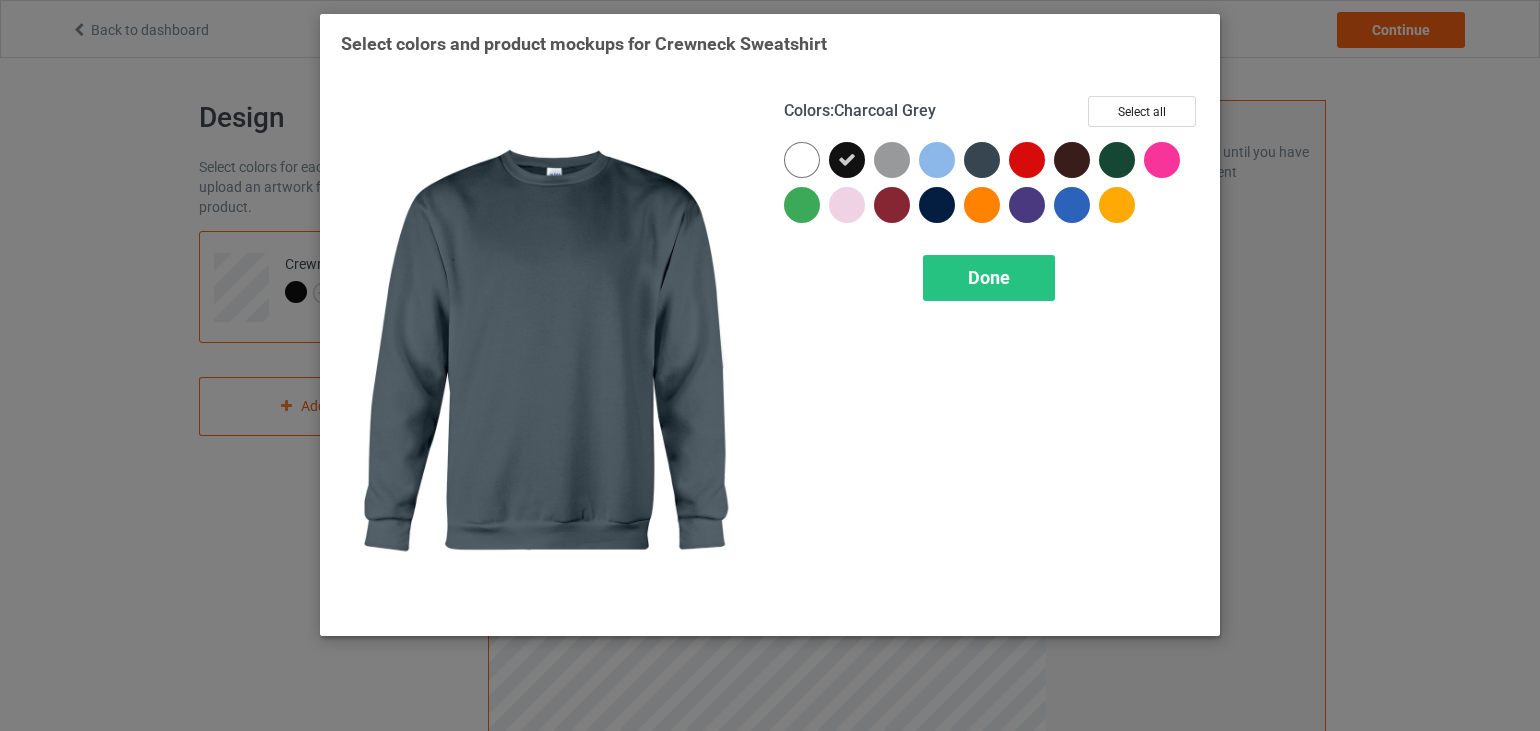 click at bounding box center [982, 160] 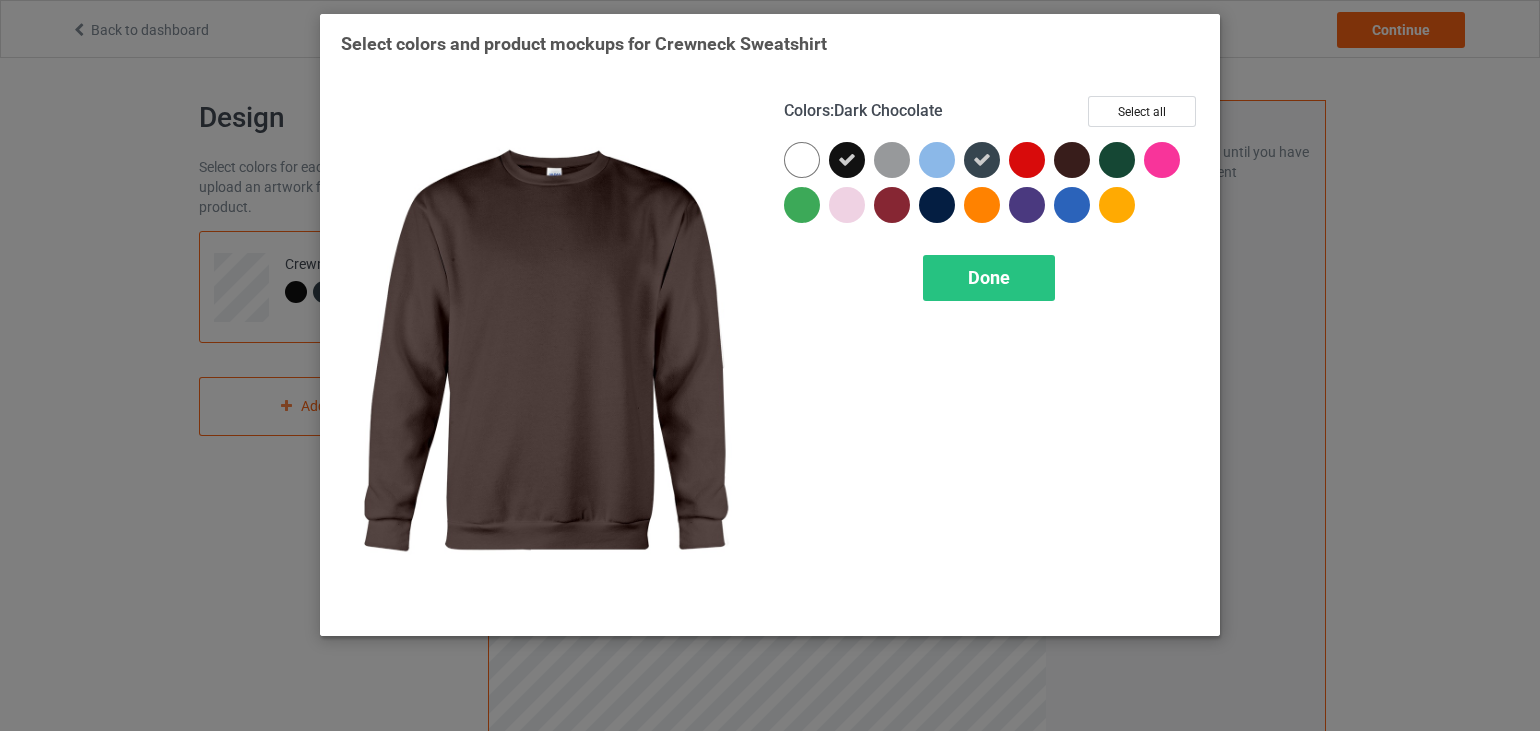 click at bounding box center (1072, 160) 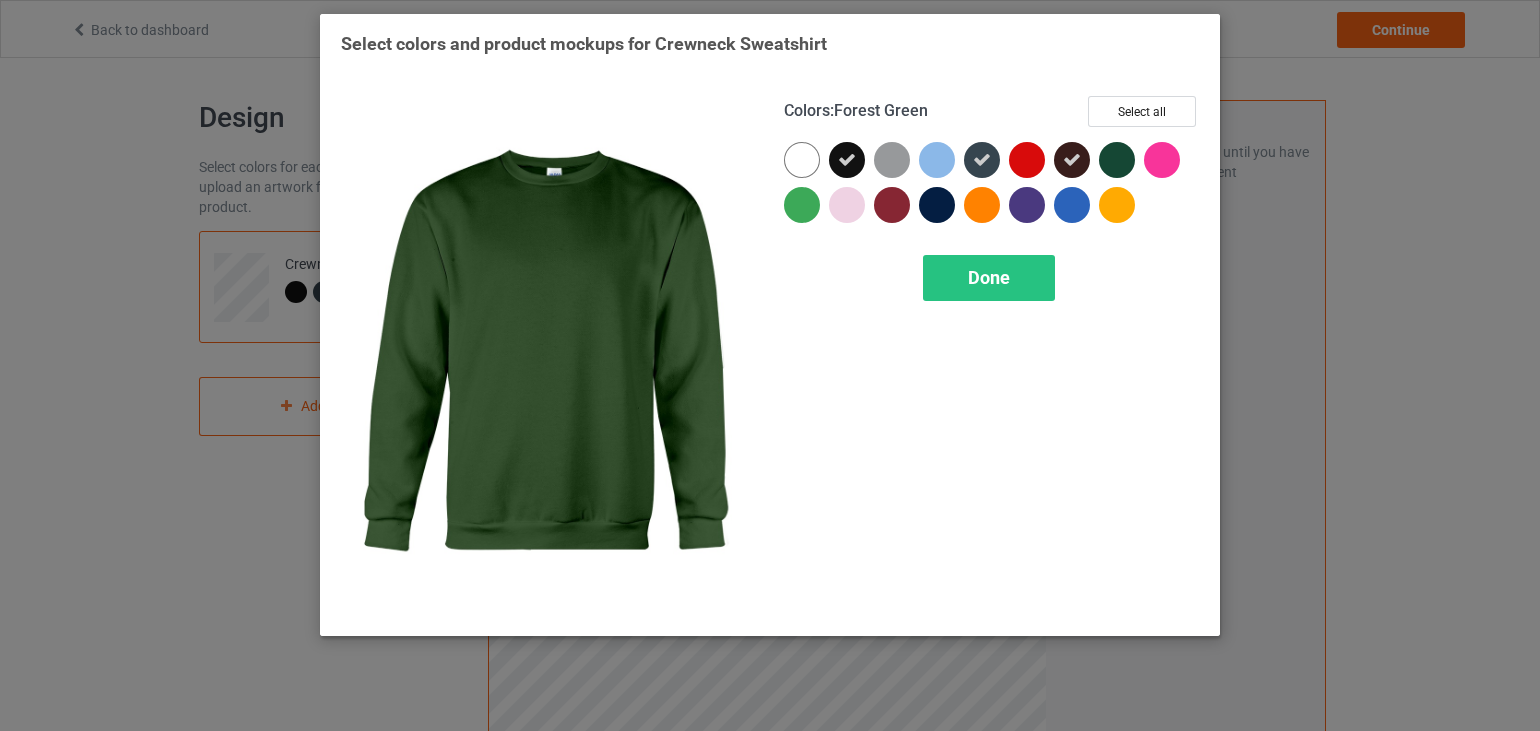 click at bounding box center (1117, 160) 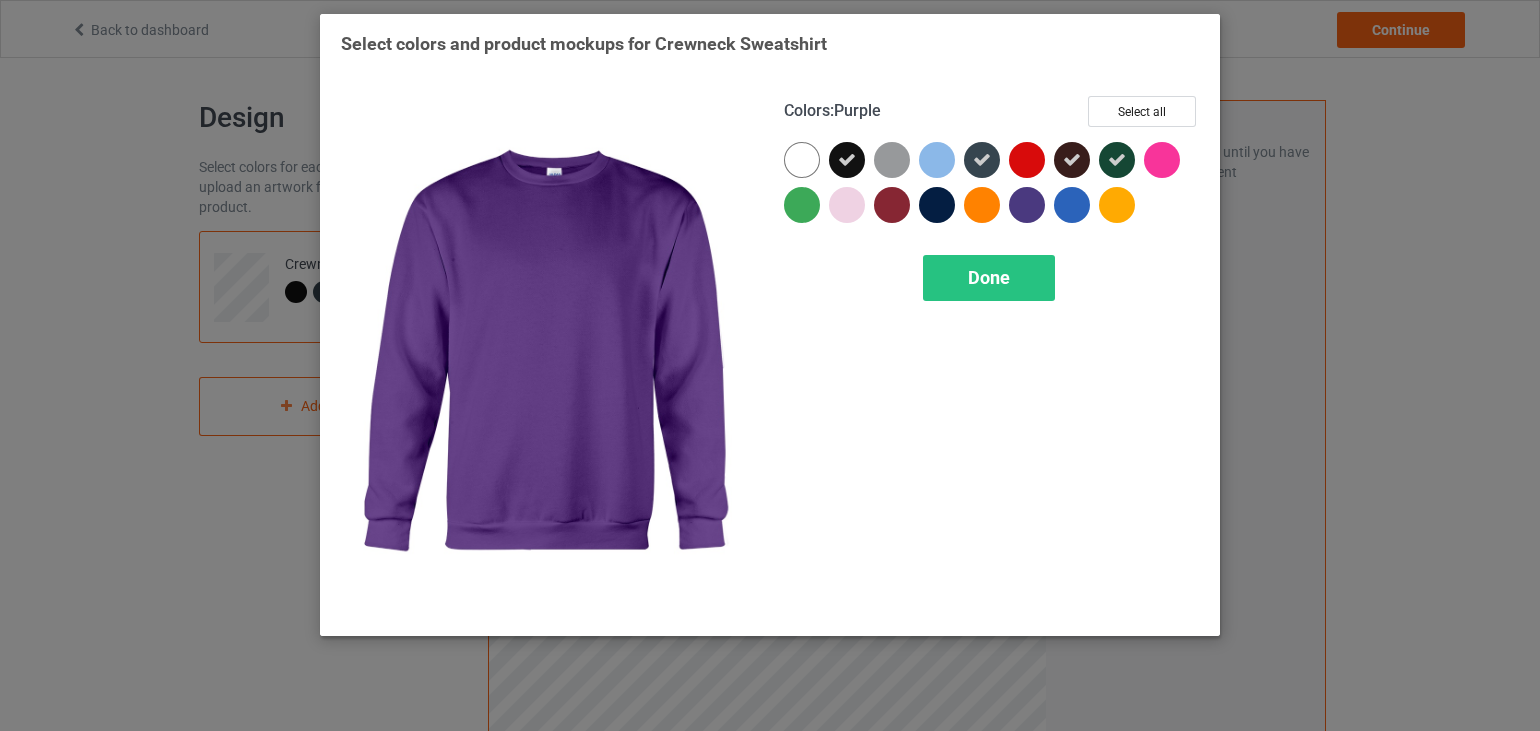 click at bounding box center [1027, 205] 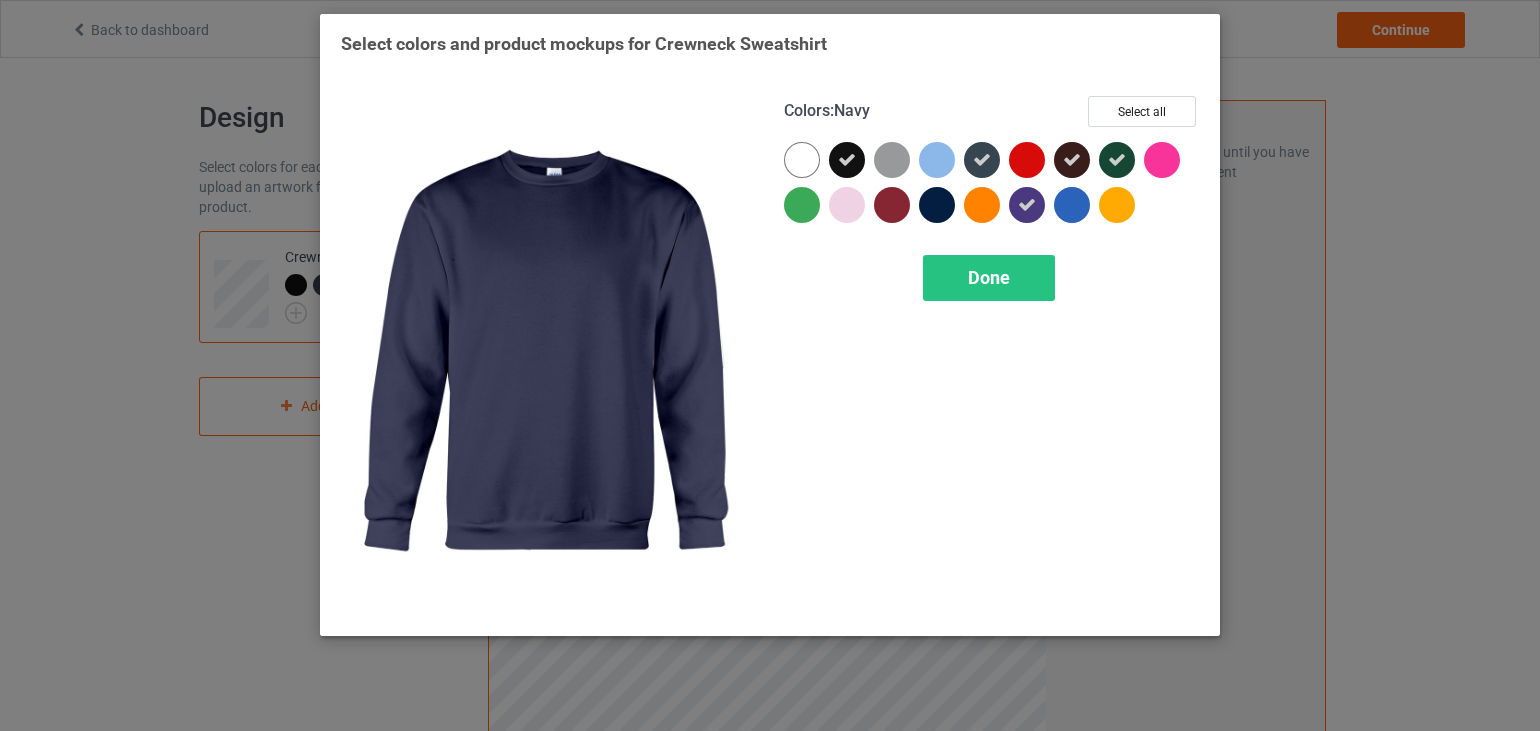 click at bounding box center (937, 205) 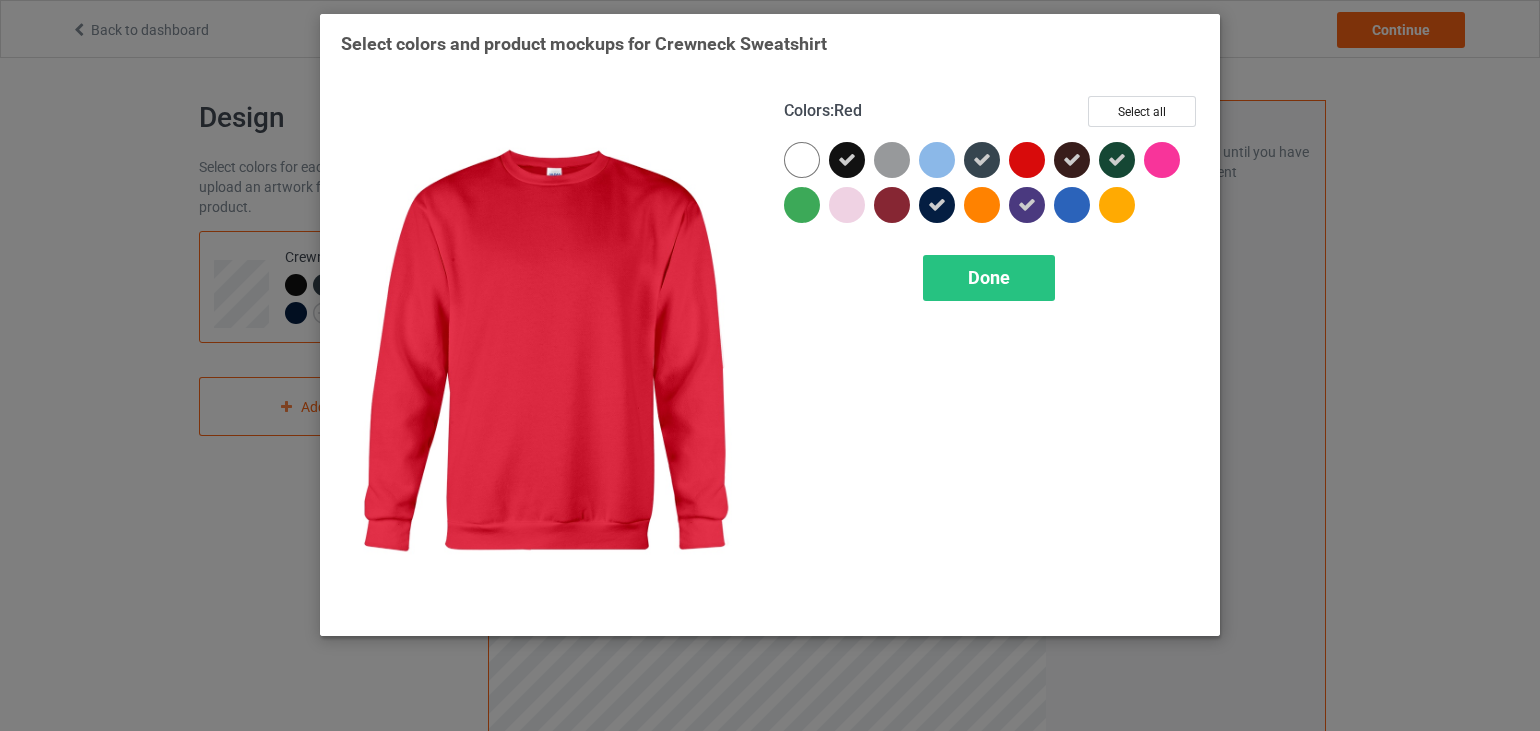 click at bounding box center (1027, 160) 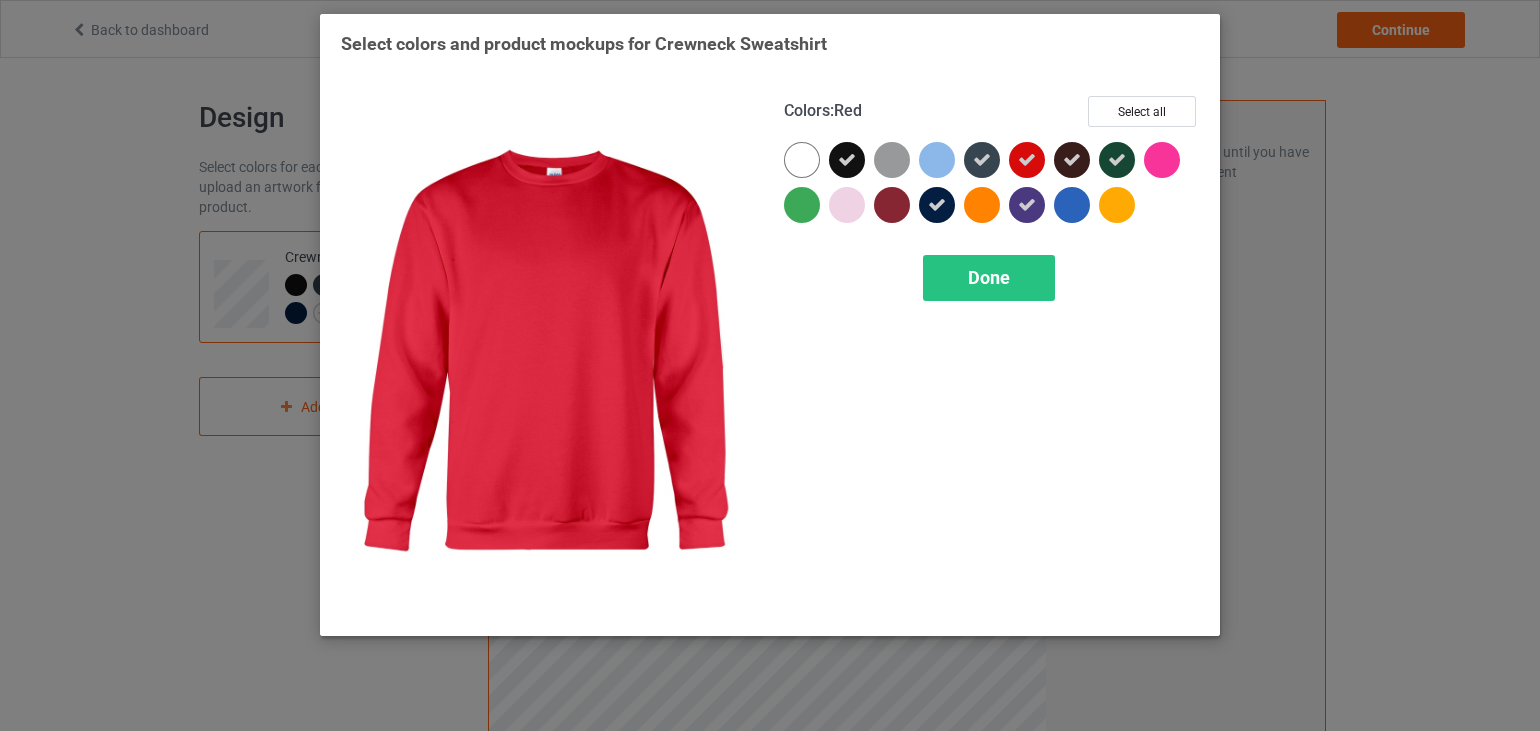 click at bounding box center [1027, 160] 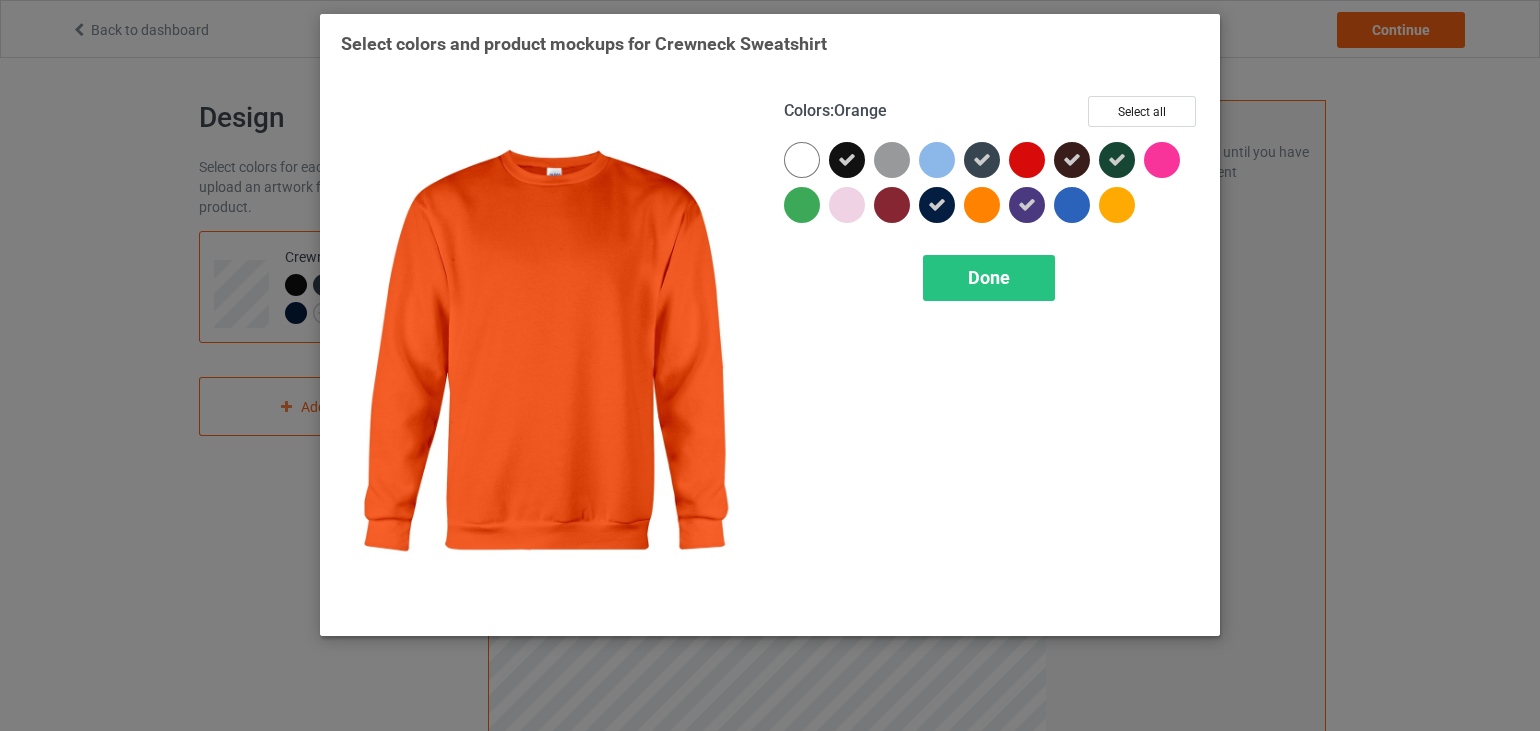 click at bounding box center [982, 205] 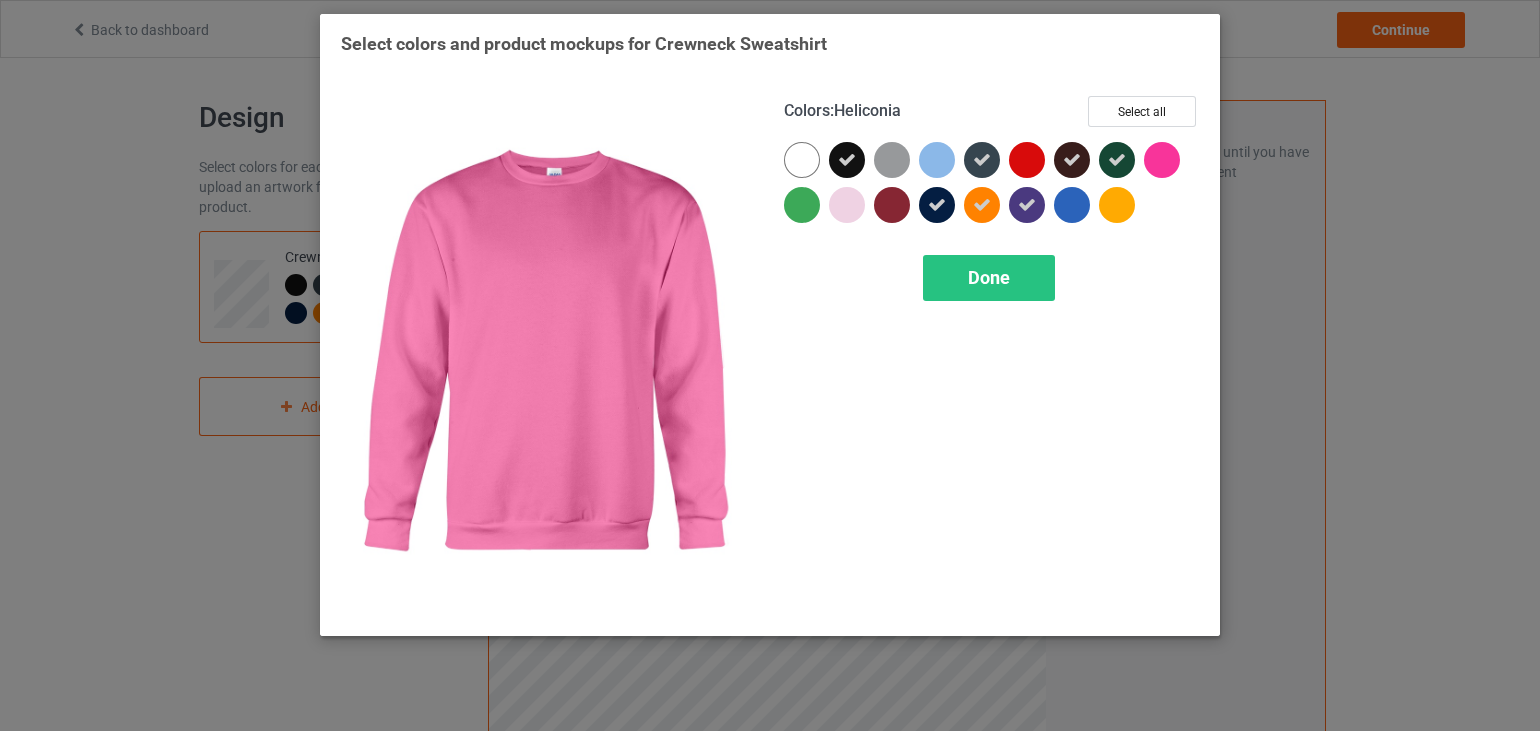 click at bounding box center (1162, 160) 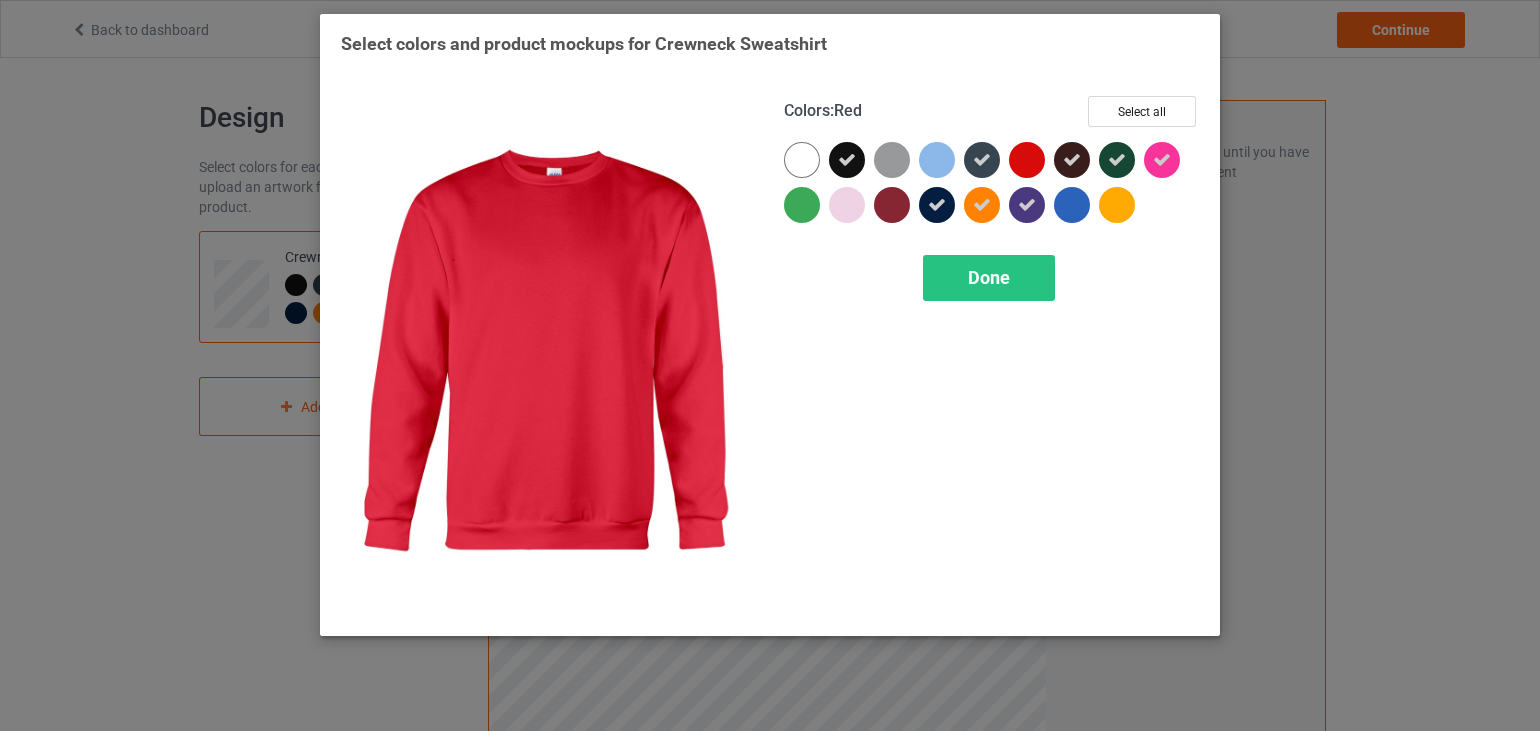 click at bounding box center (1027, 160) 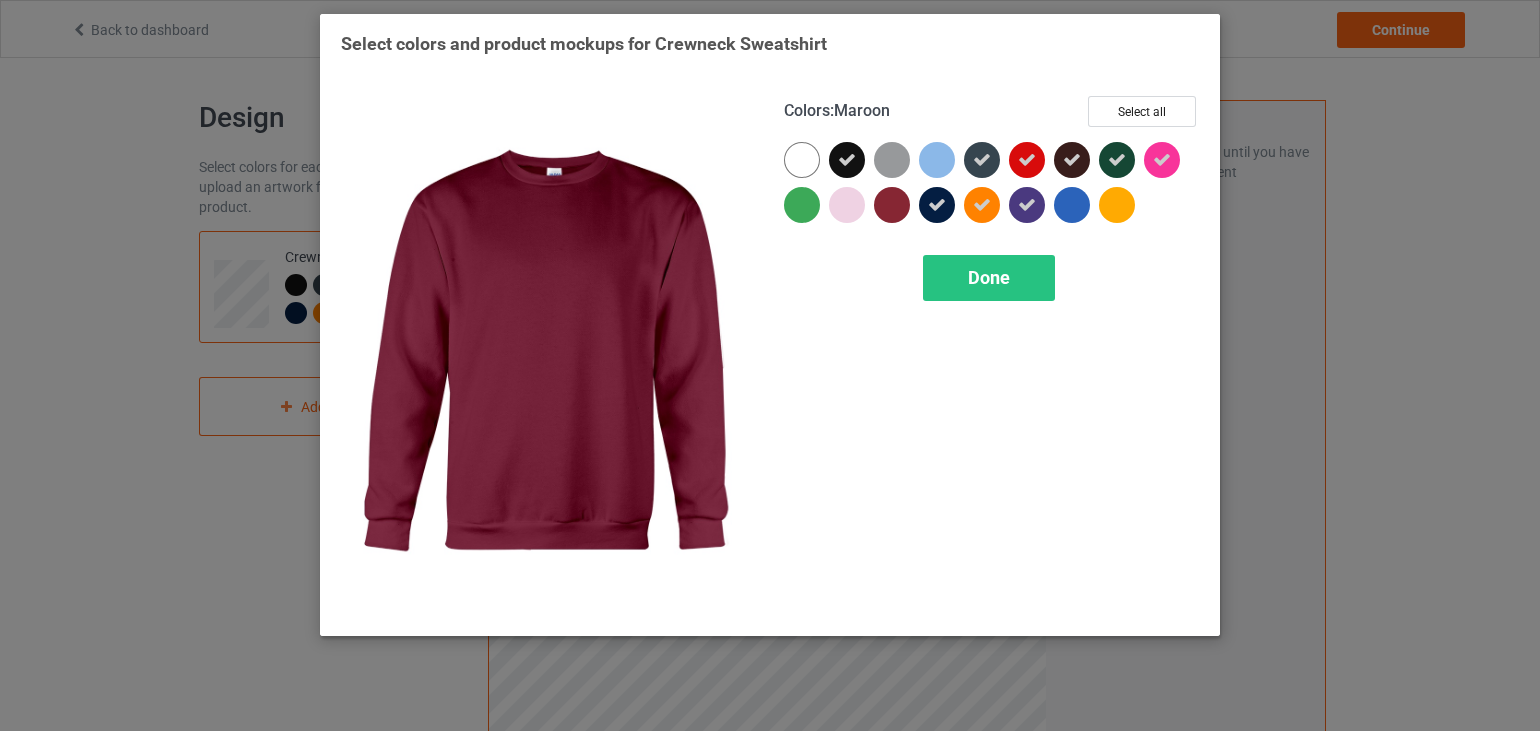 click at bounding box center (892, 205) 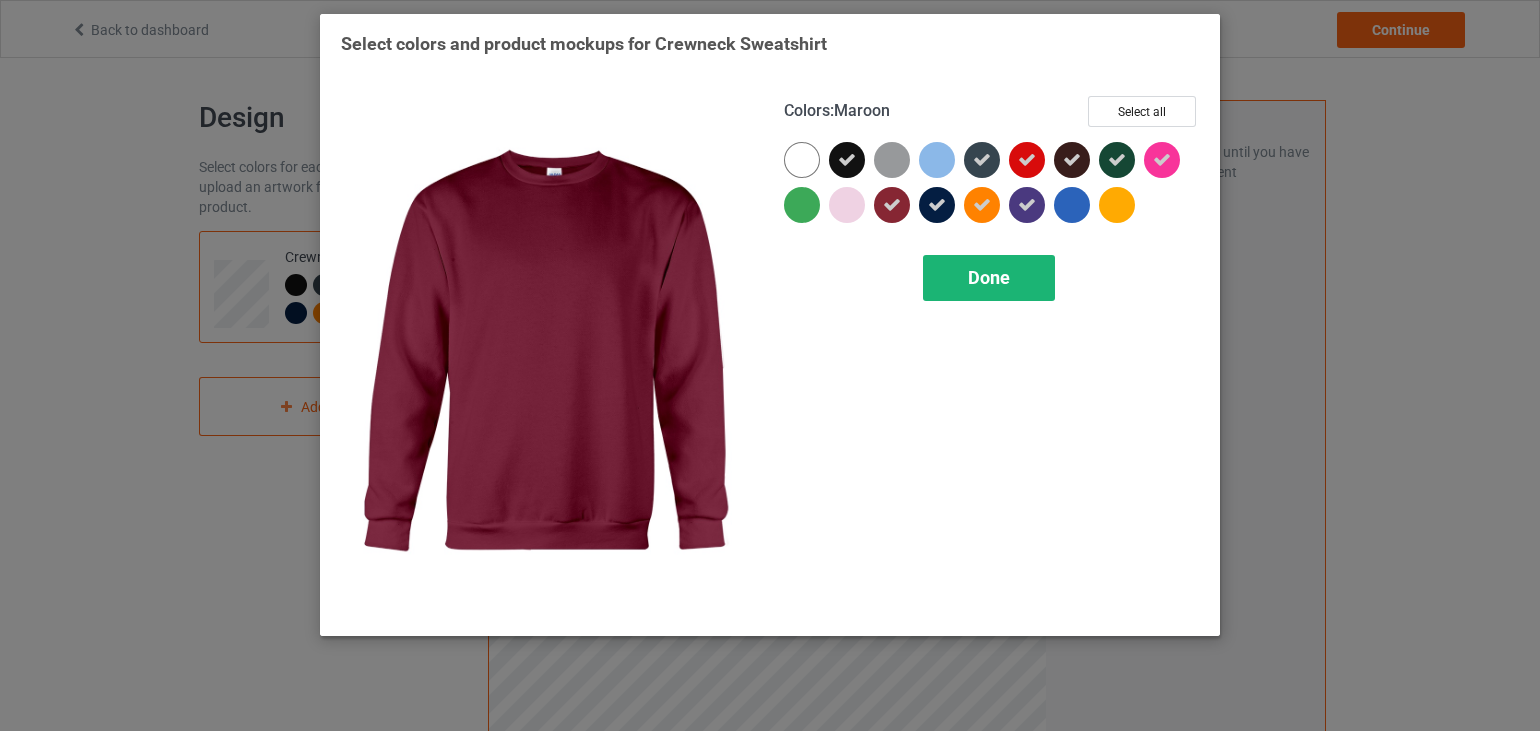 click on "Done" at bounding box center (989, 278) 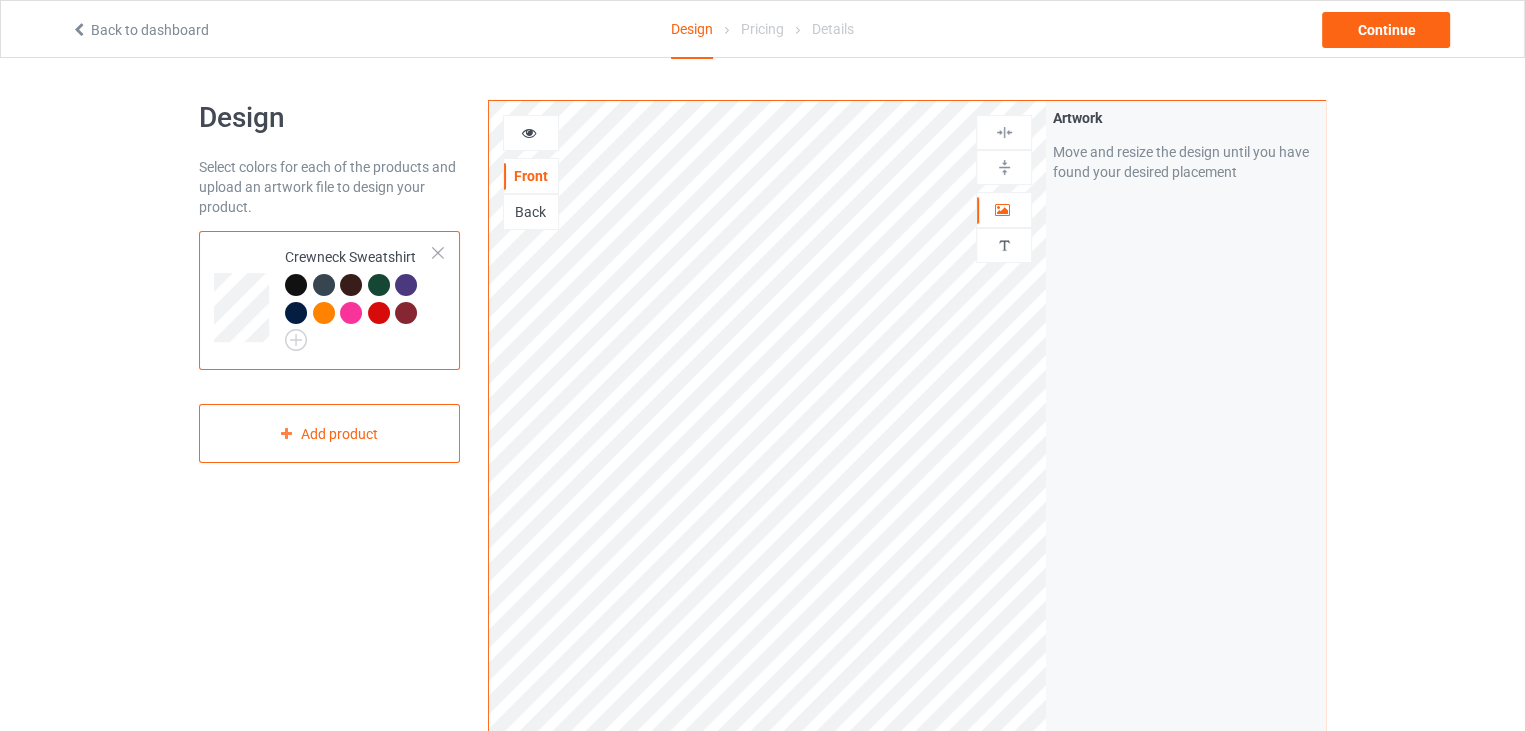 click at bounding box center [324, 285] 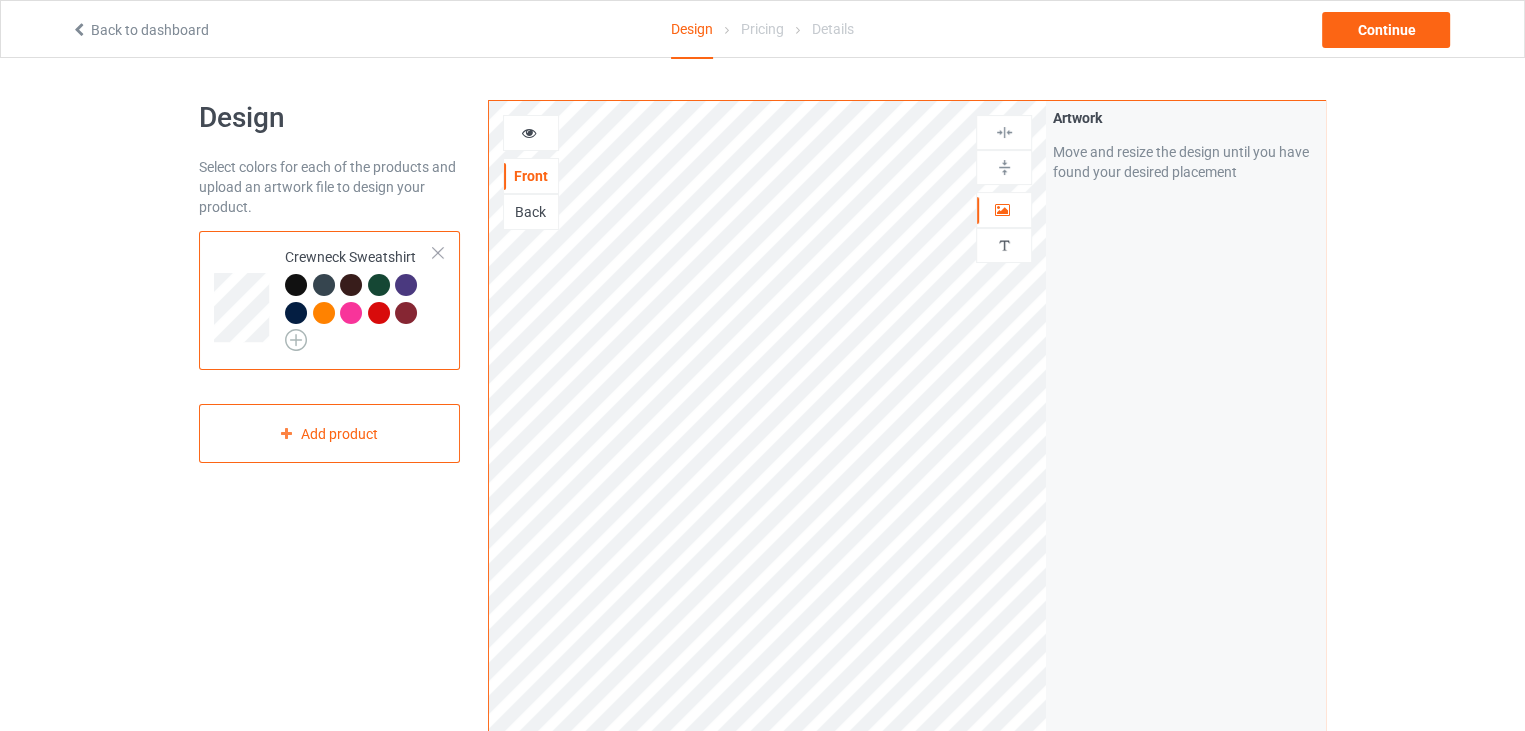 click at bounding box center (296, 340) 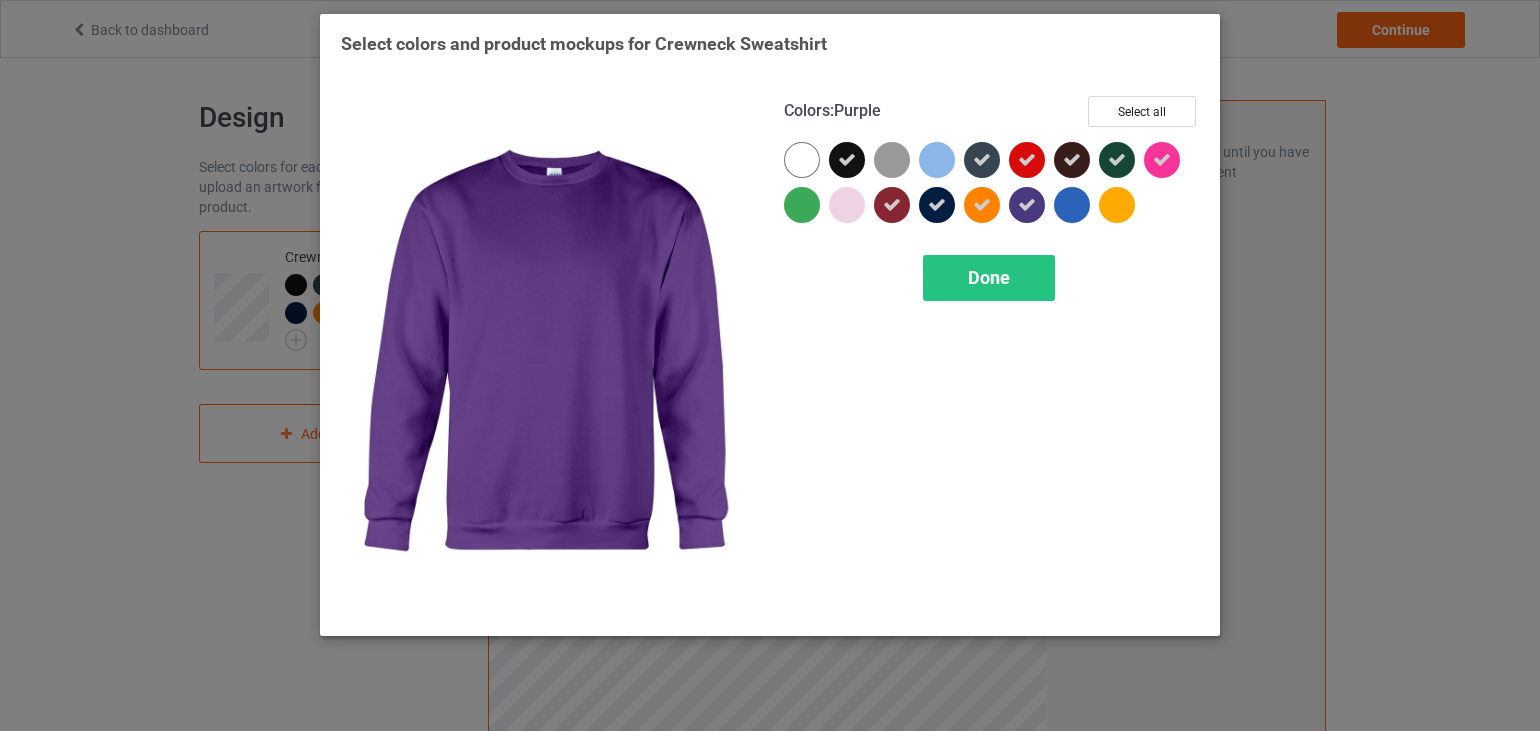 click at bounding box center [1027, 205] 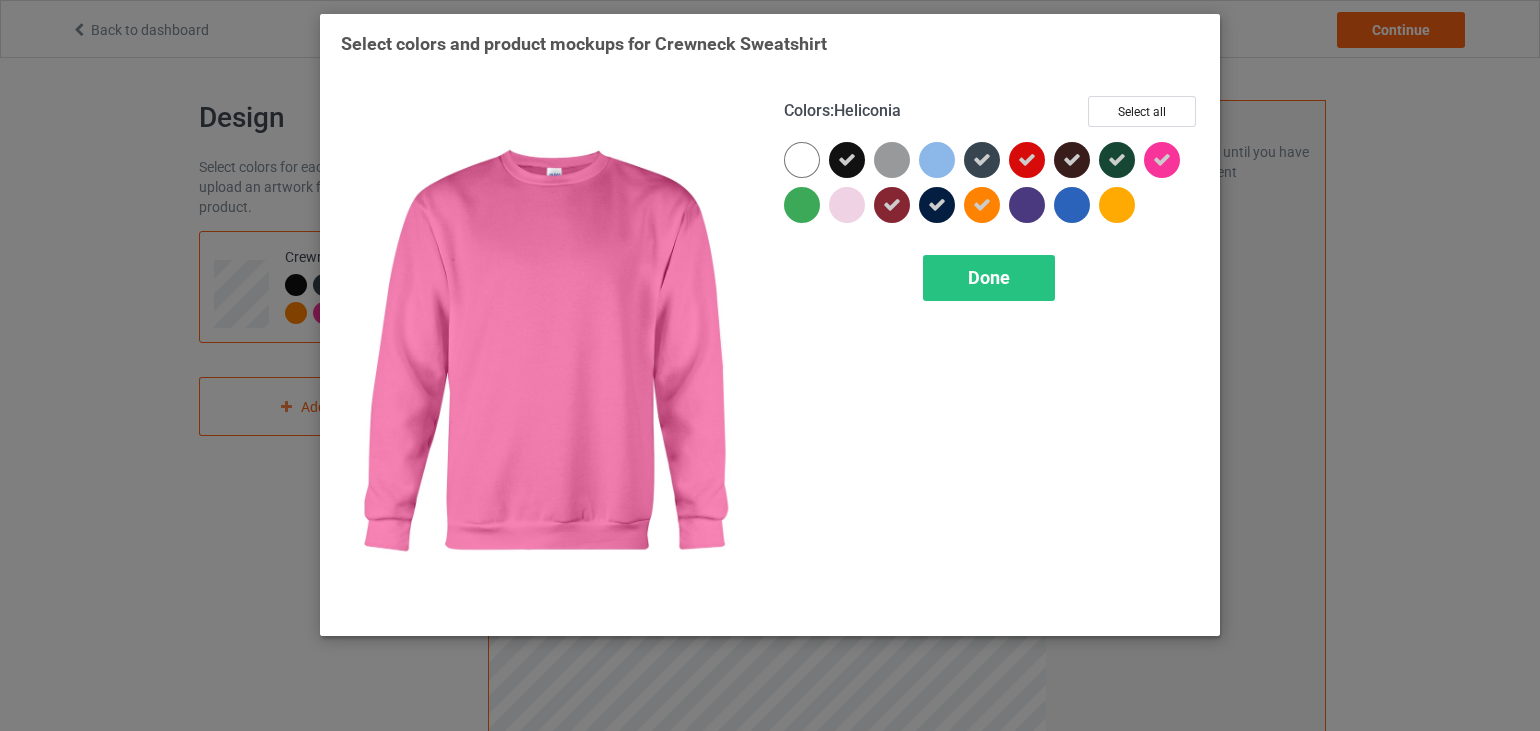 click at bounding box center (1162, 160) 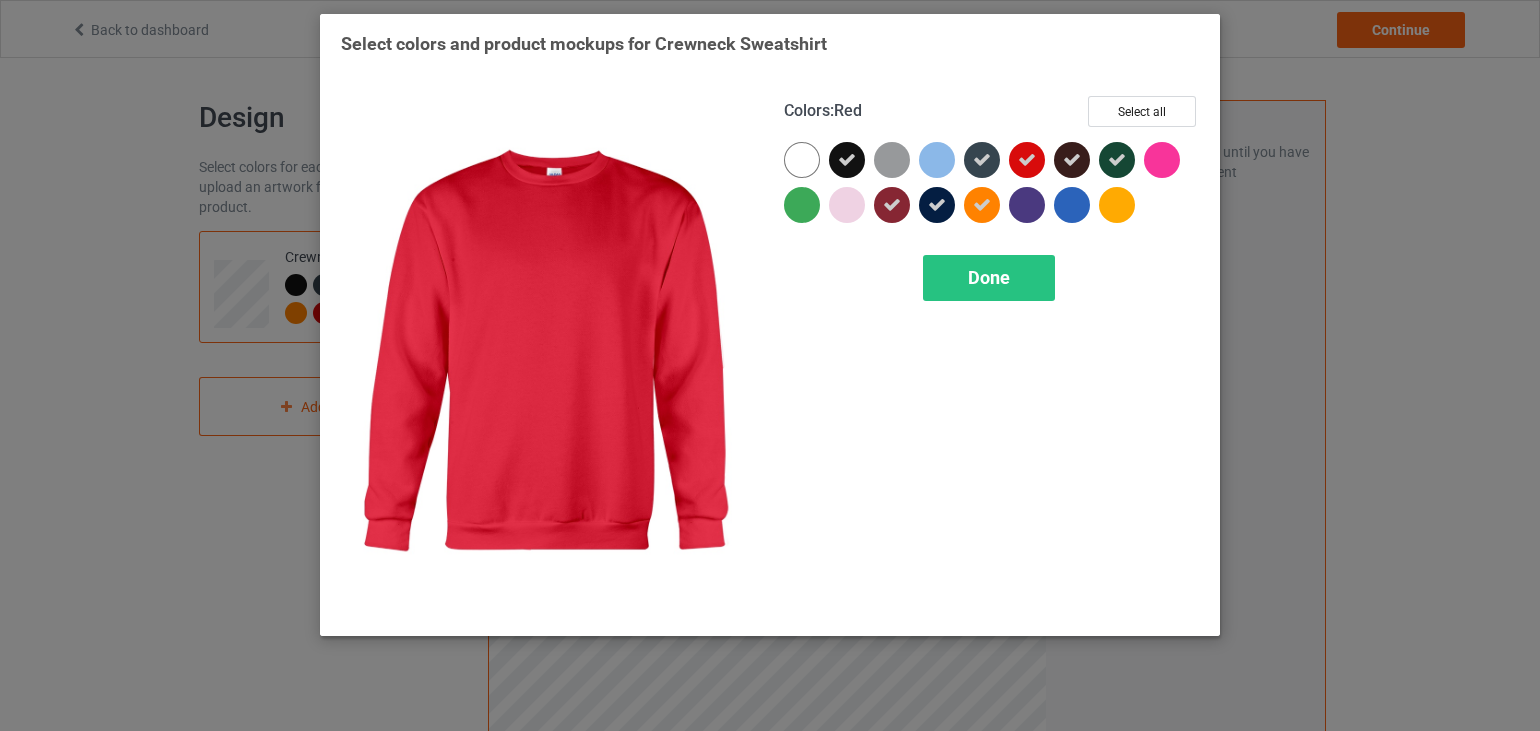 click at bounding box center (1027, 160) 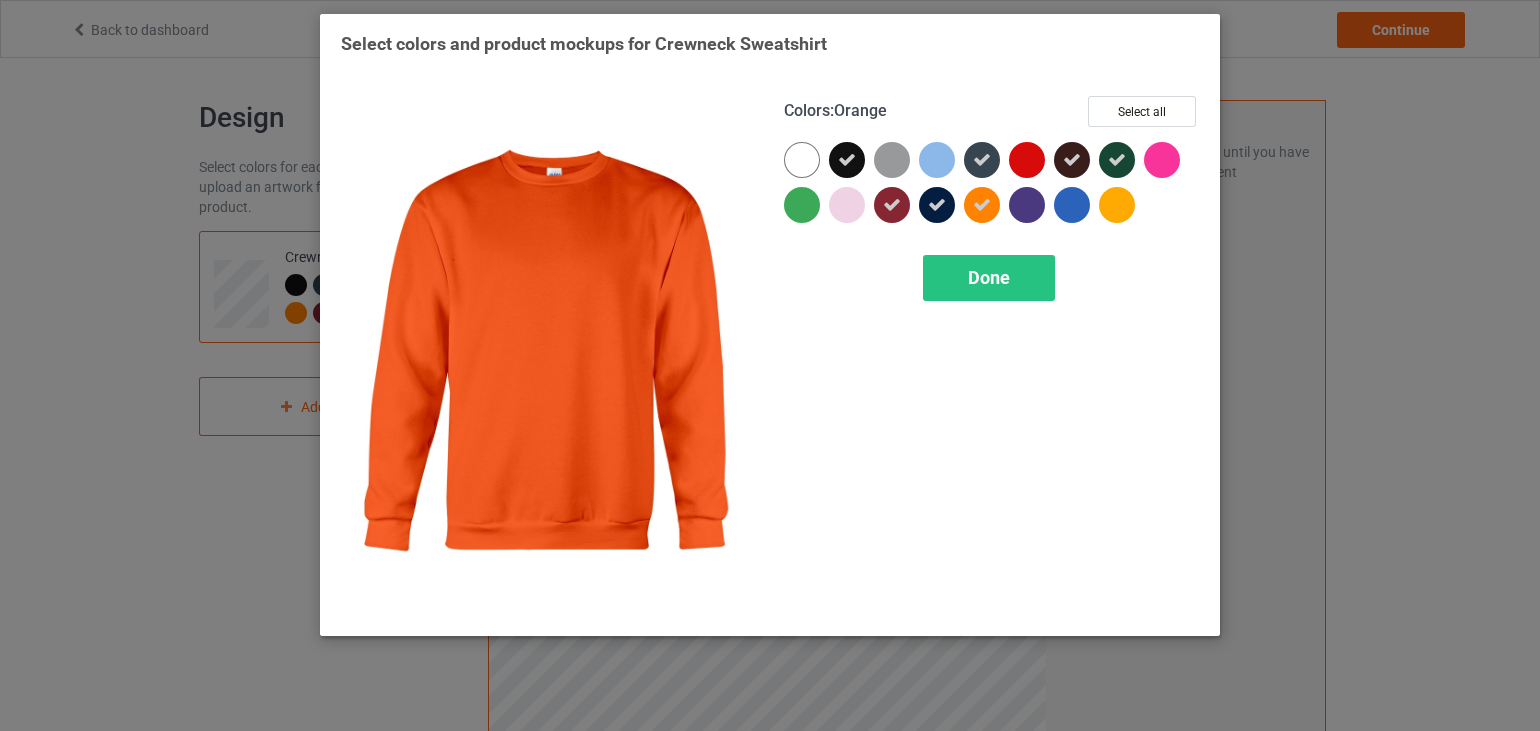 click at bounding box center [982, 205] 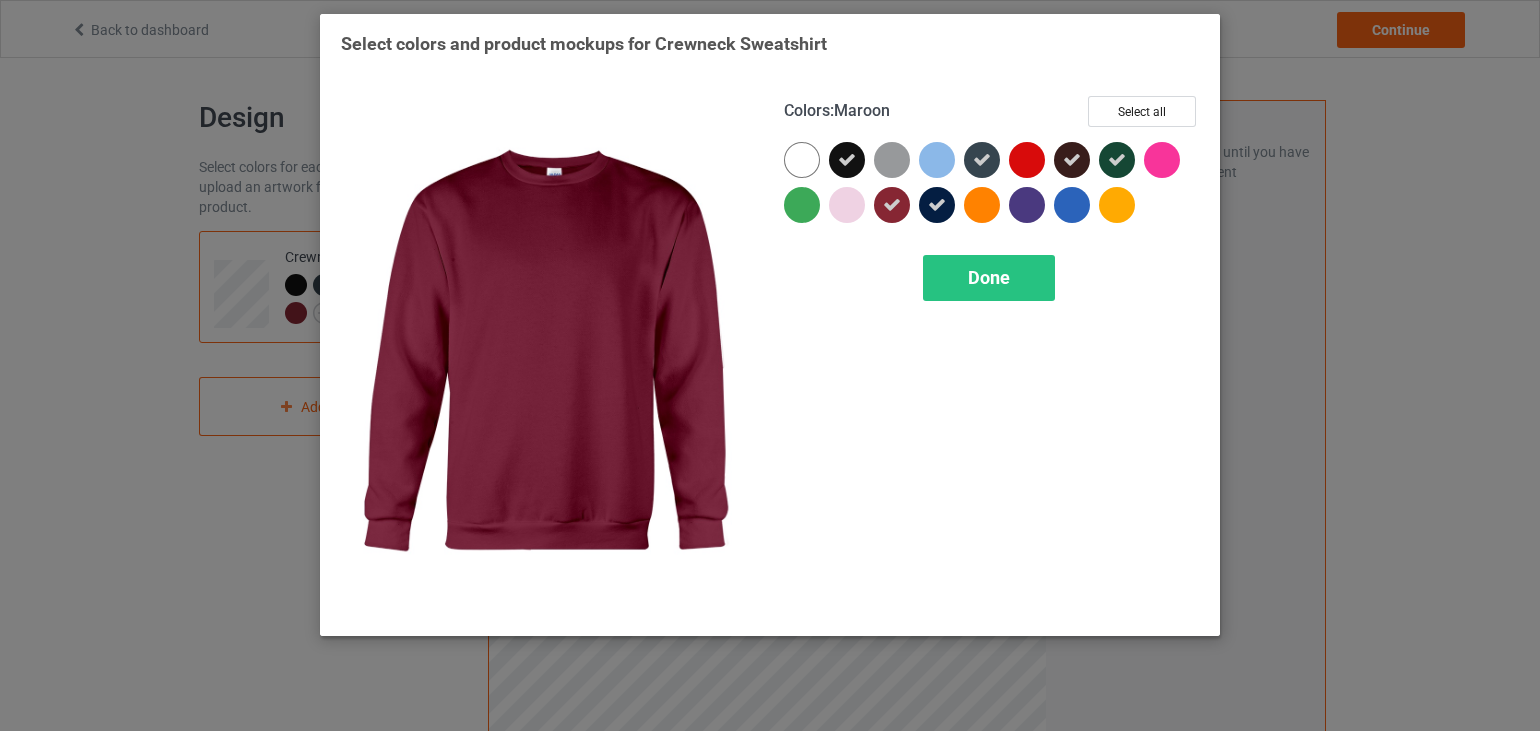 click at bounding box center (892, 205) 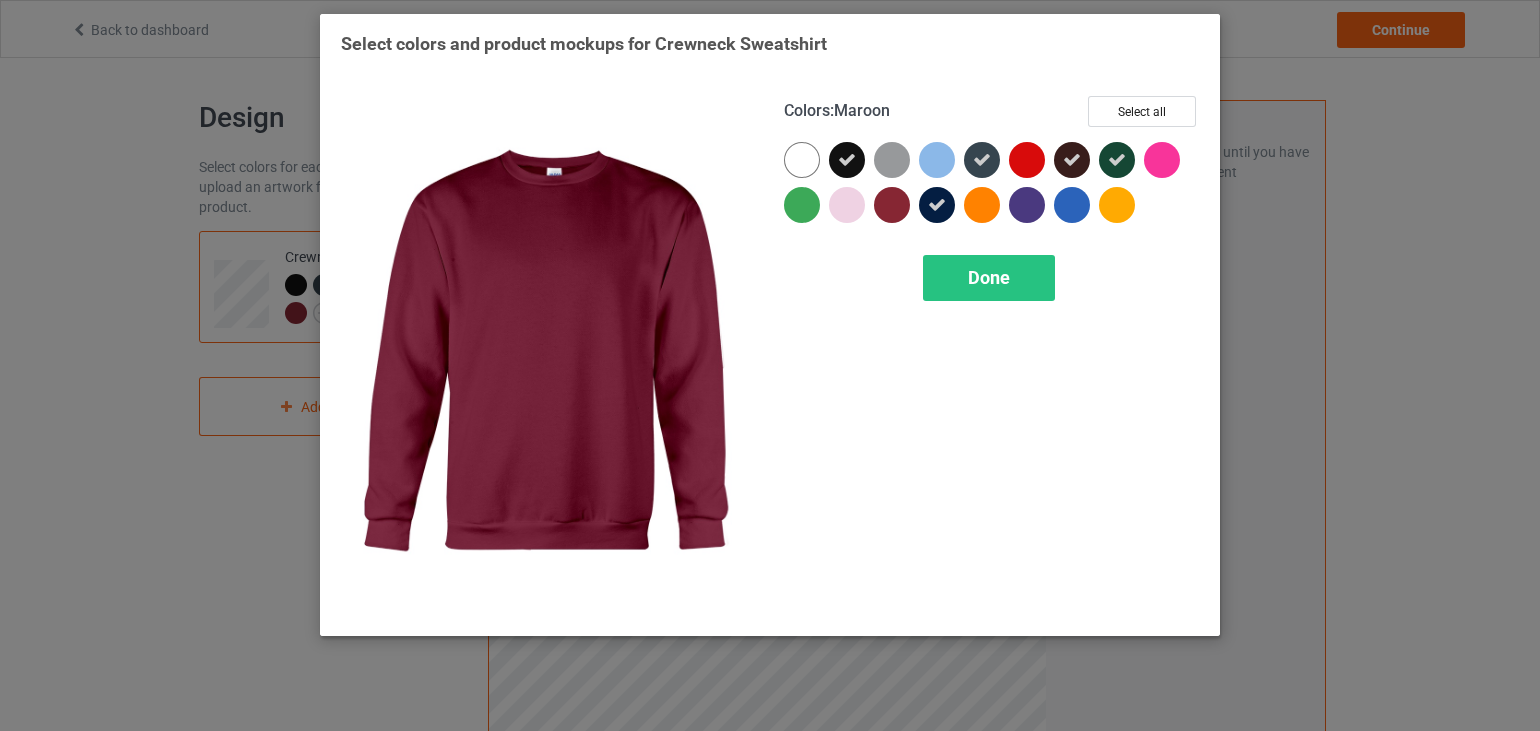 click at bounding box center [892, 205] 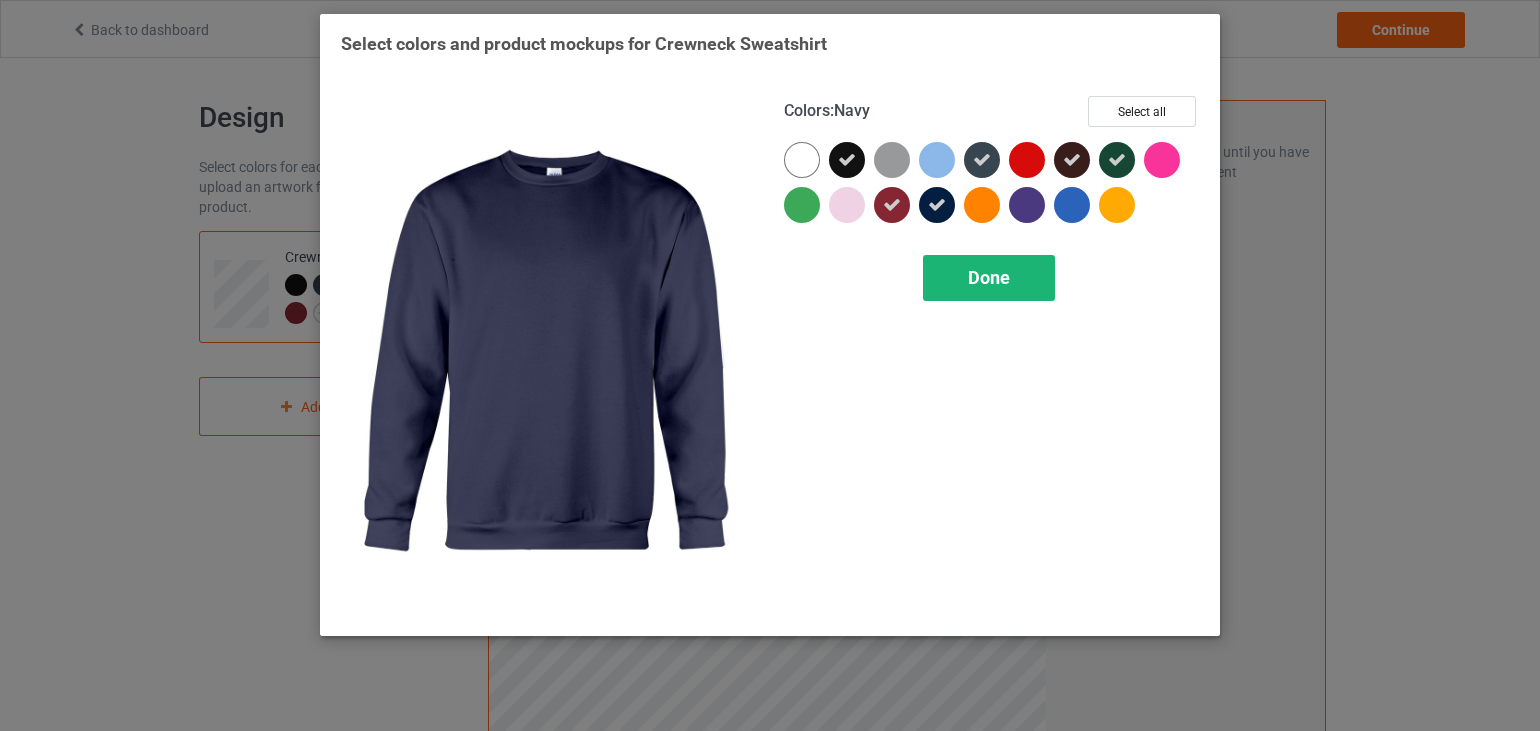 click on "Done" at bounding box center (989, 278) 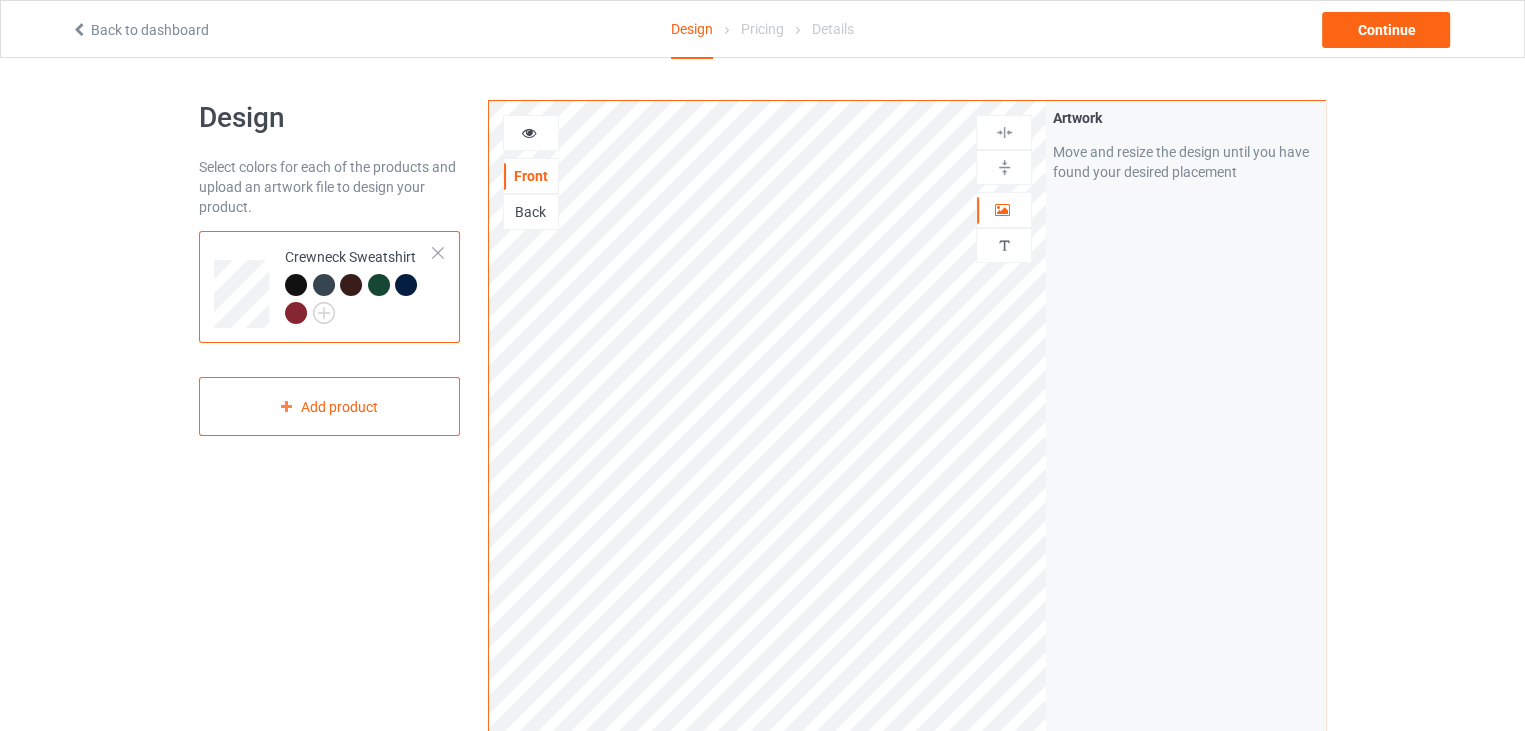 click at bounding box center [296, 313] 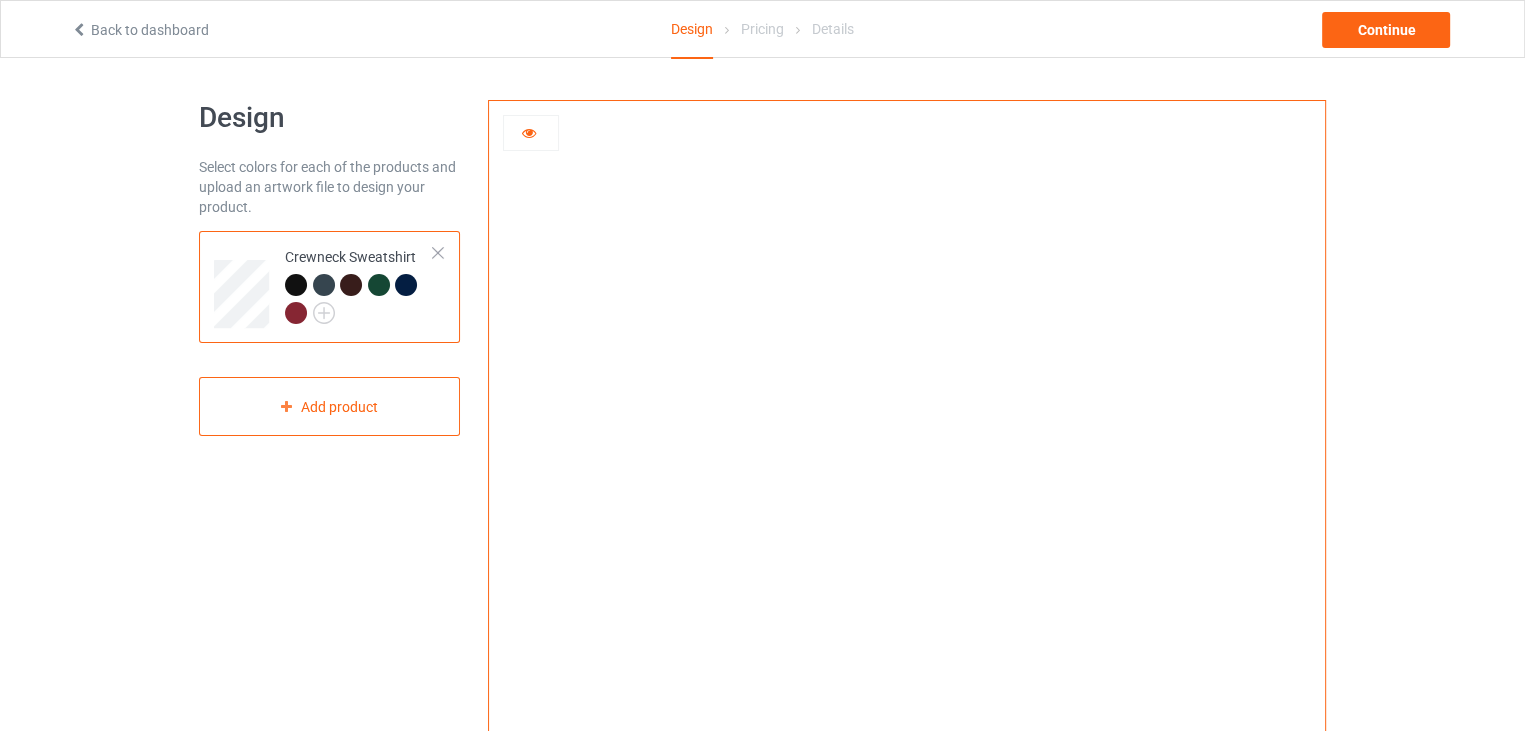 click at bounding box center (529, 130) 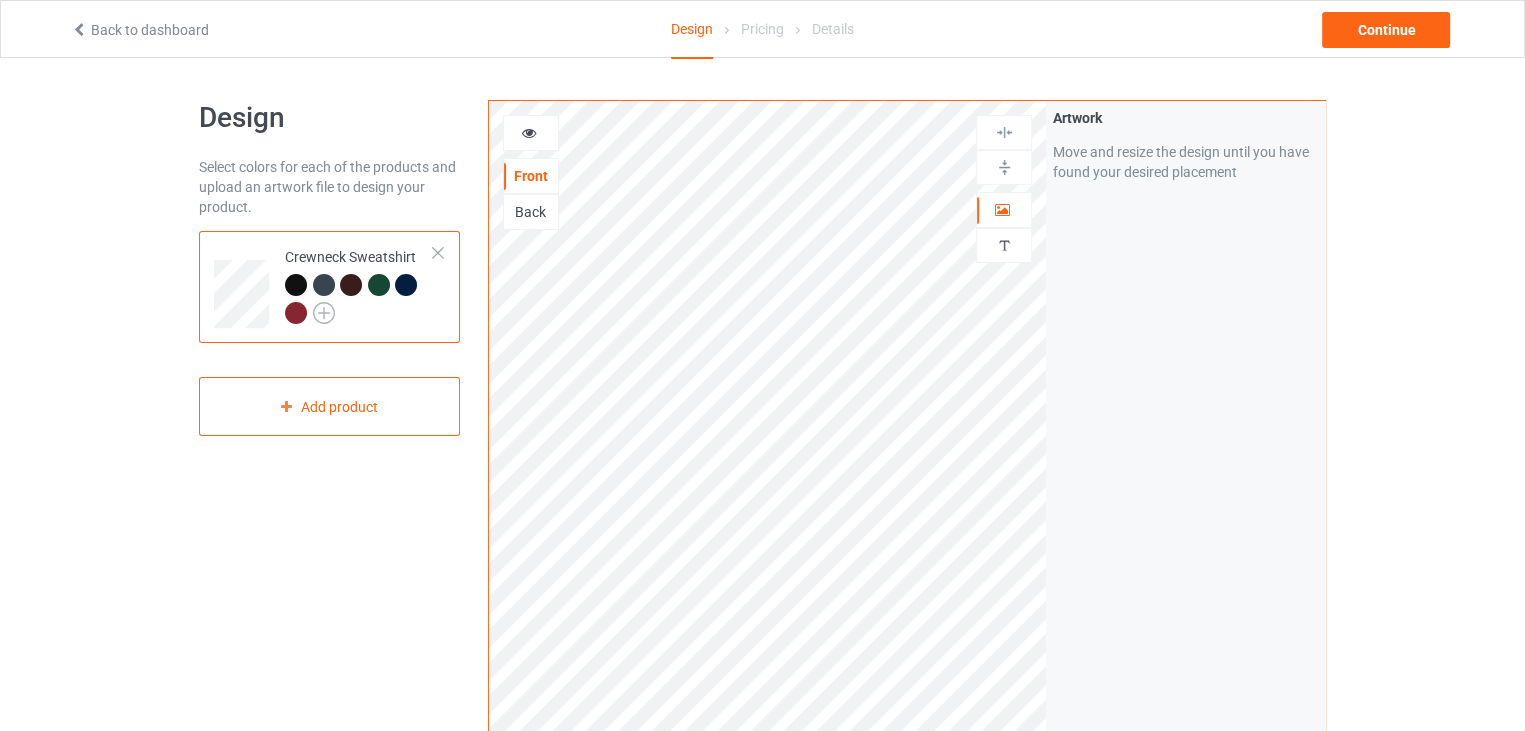 click at bounding box center (324, 313) 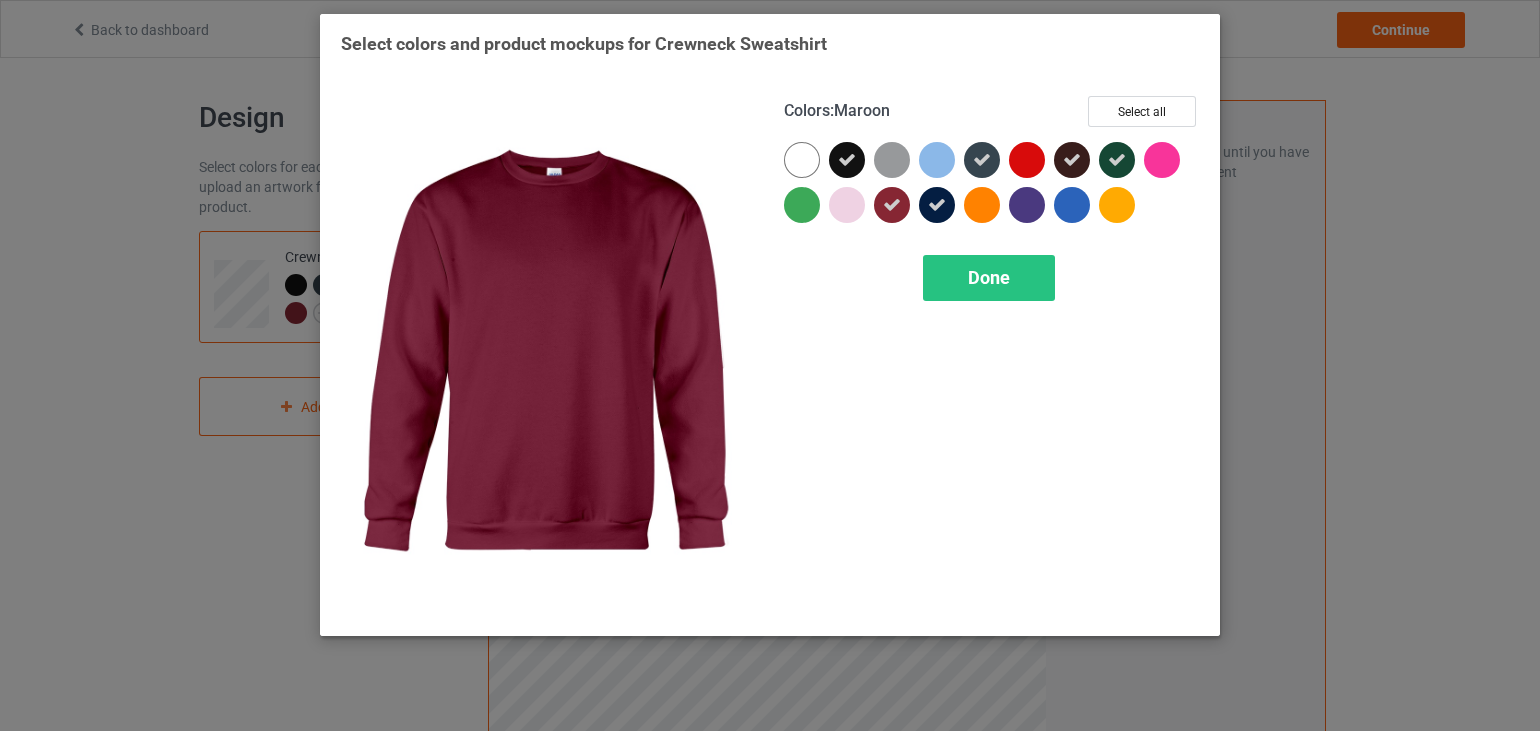 click at bounding box center [892, 205] 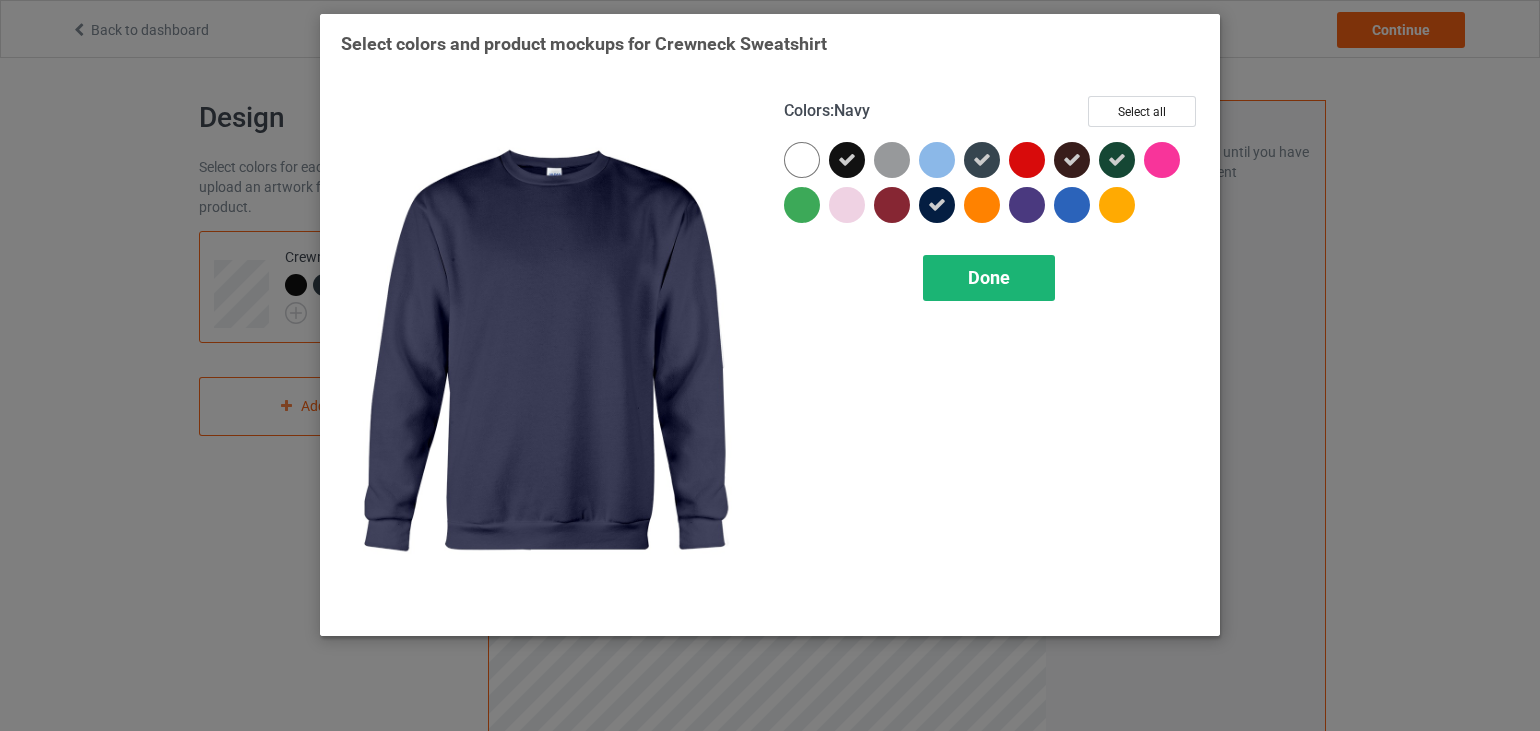 click on "Done" at bounding box center (989, 278) 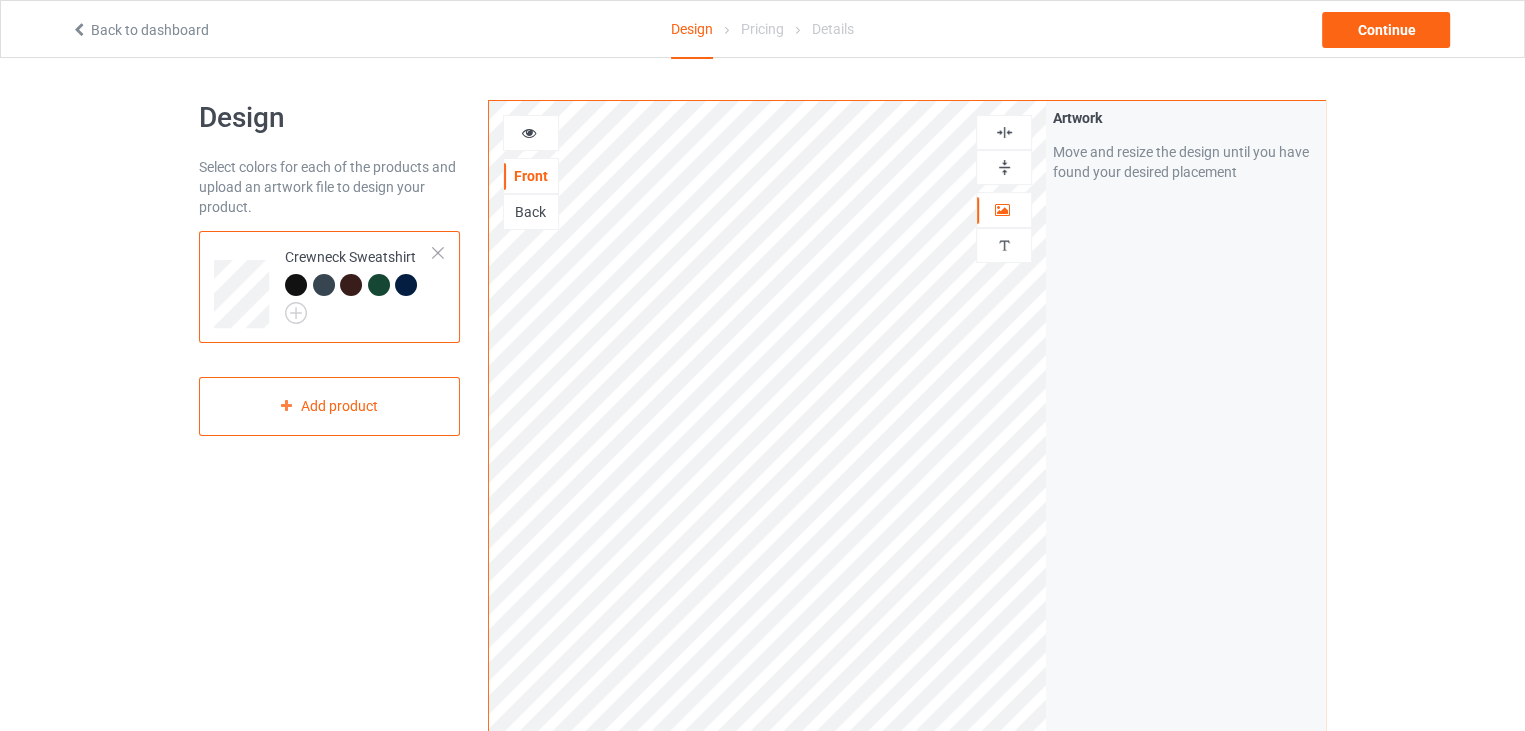 click at bounding box center (1004, 132) 